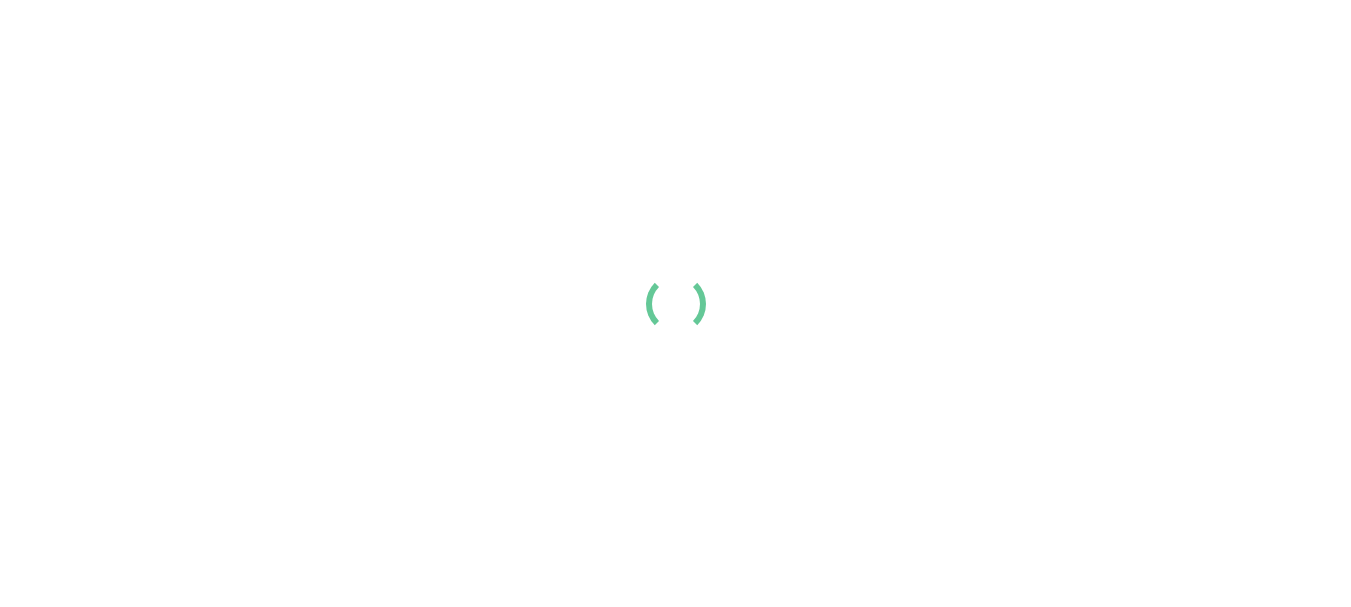 scroll, scrollTop: 0, scrollLeft: 0, axis: both 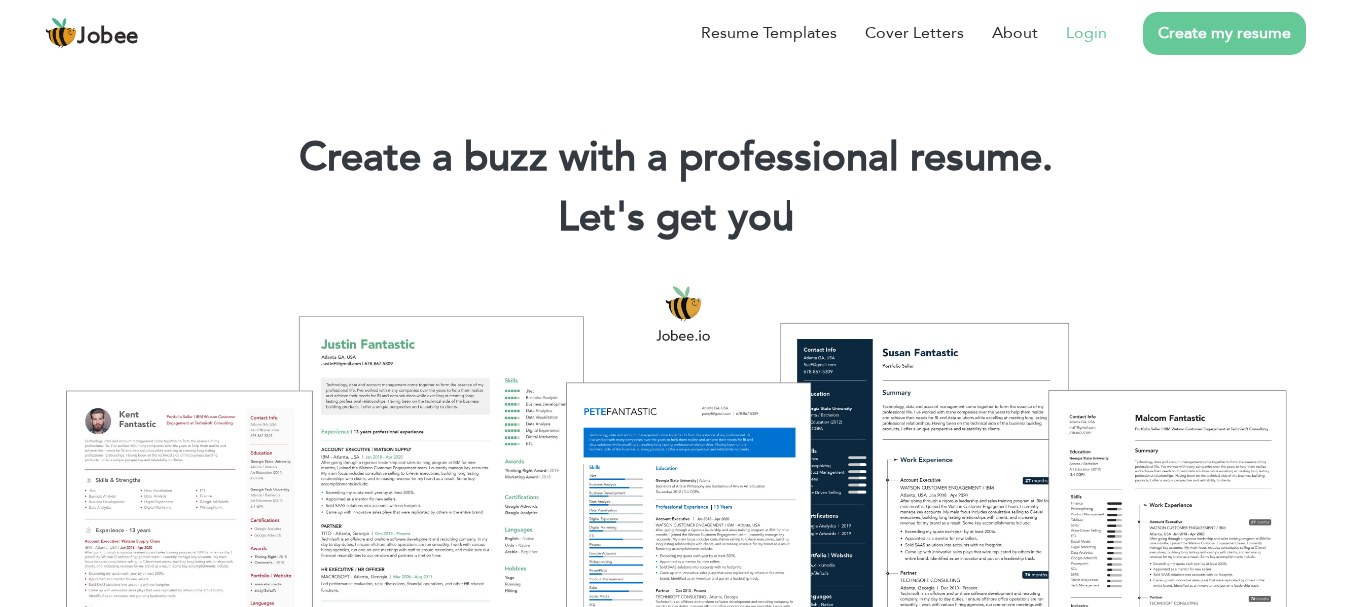 click on "Login" at bounding box center (1072, 33) 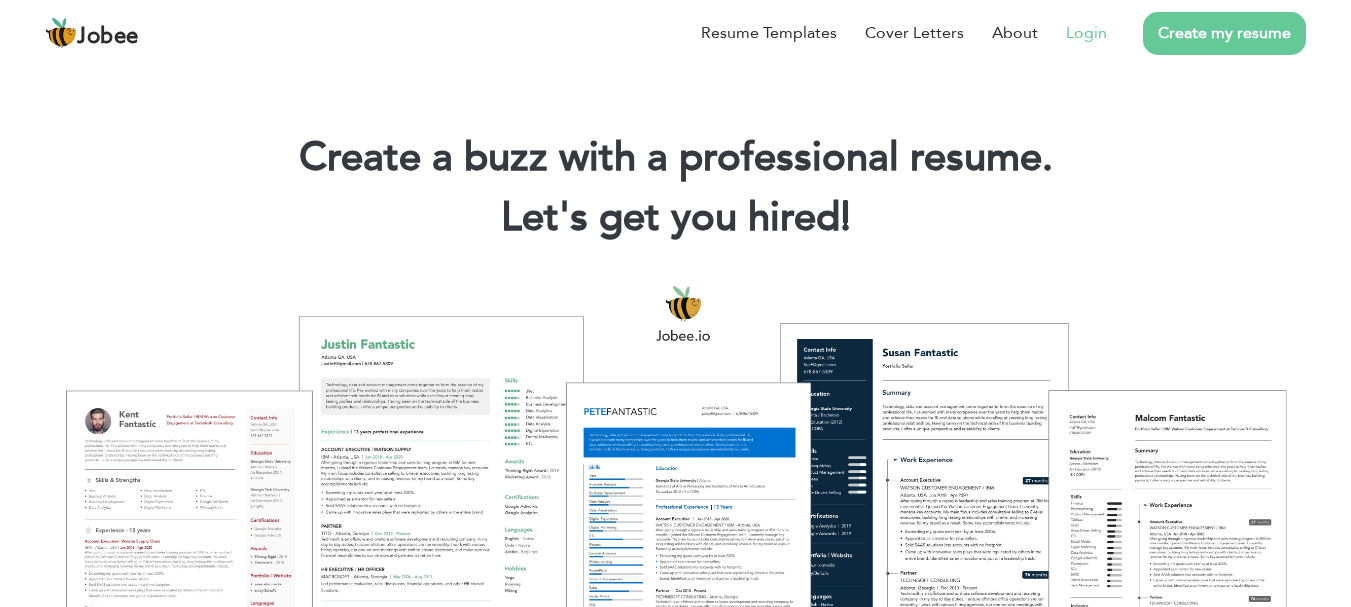 click on "Login" at bounding box center [1086, 33] 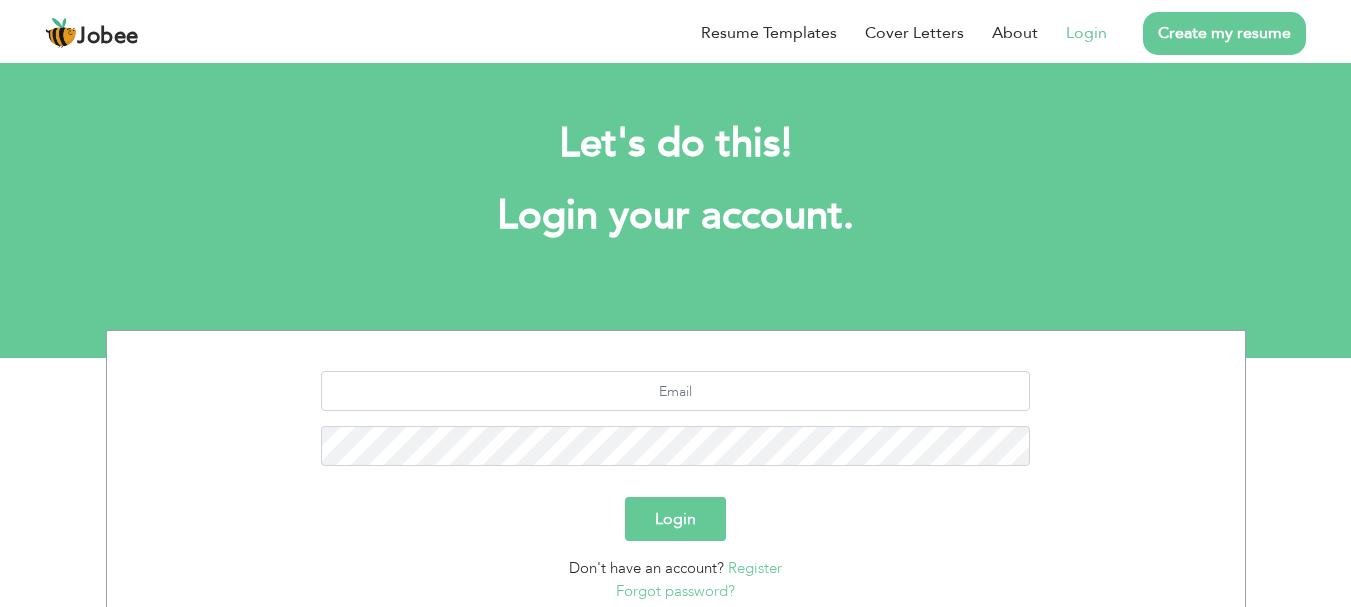 scroll, scrollTop: 0, scrollLeft: 0, axis: both 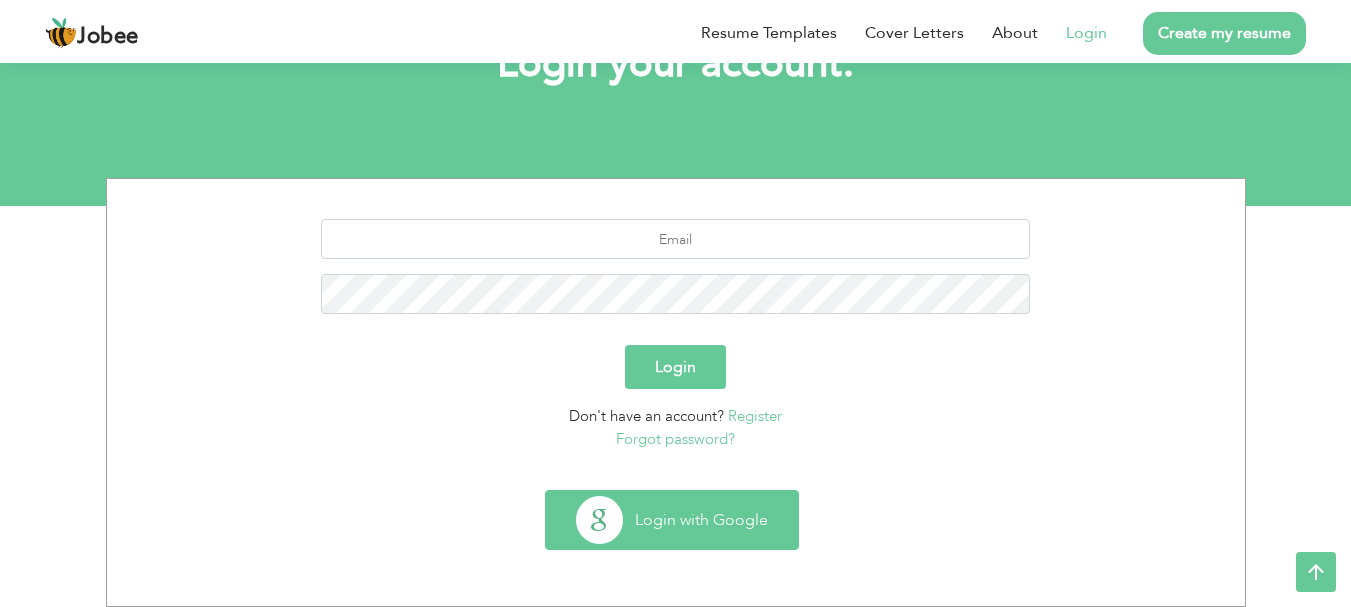 click on "Login with Google" at bounding box center (672, 520) 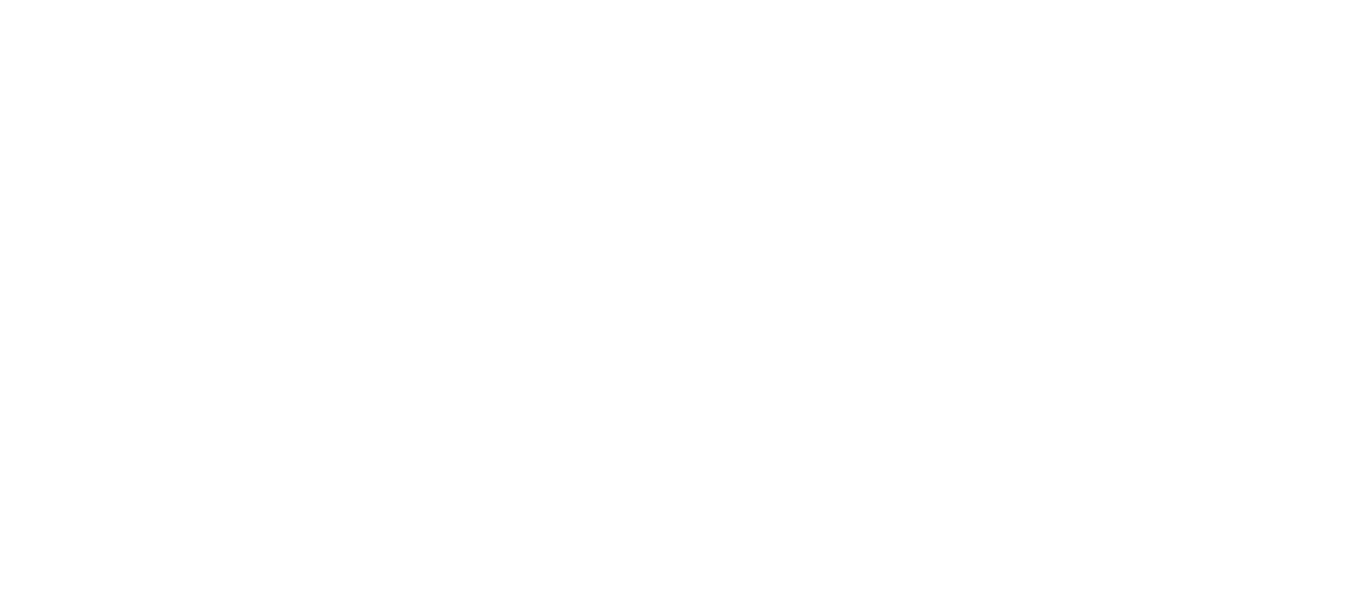 scroll, scrollTop: 0, scrollLeft: 0, axis: both 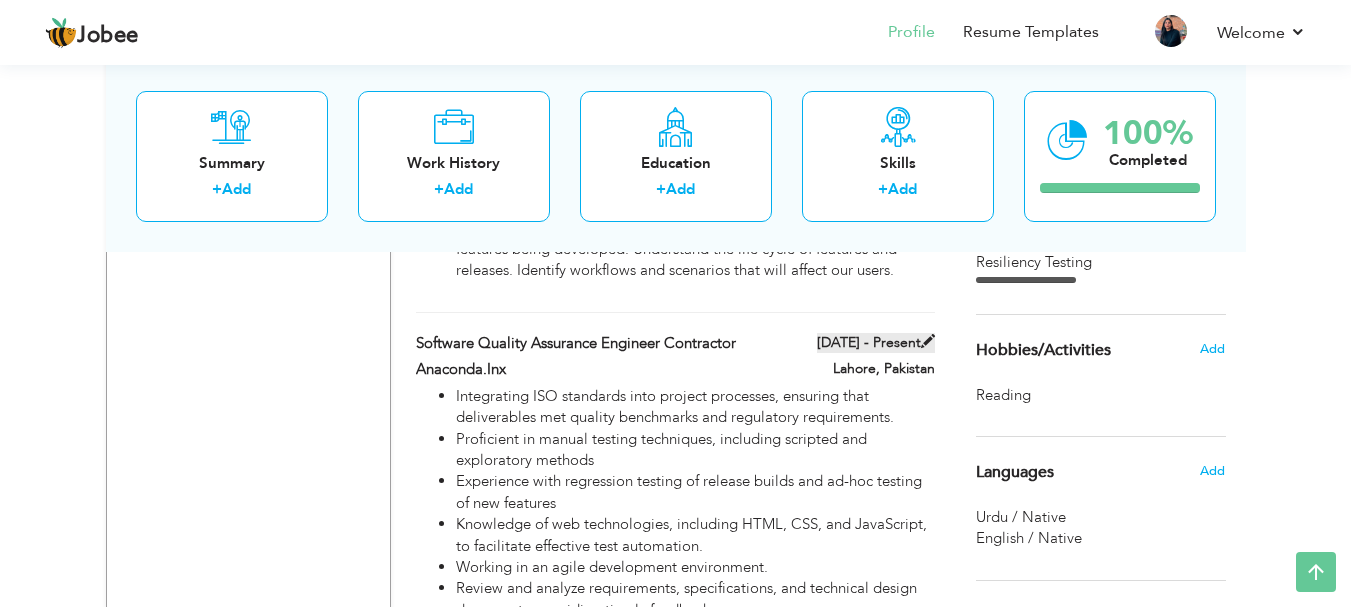 click at bounding box center (928, 341) 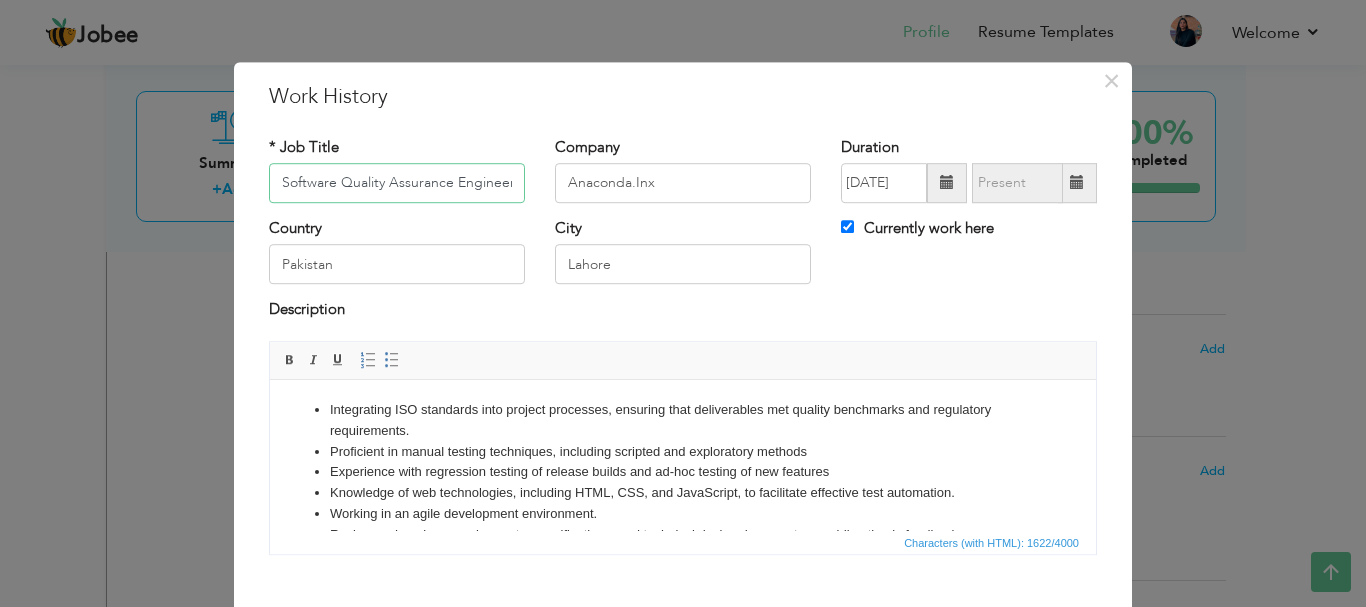scroll, scrollTop: 0, scrollLeft: 70, axis: horizontal 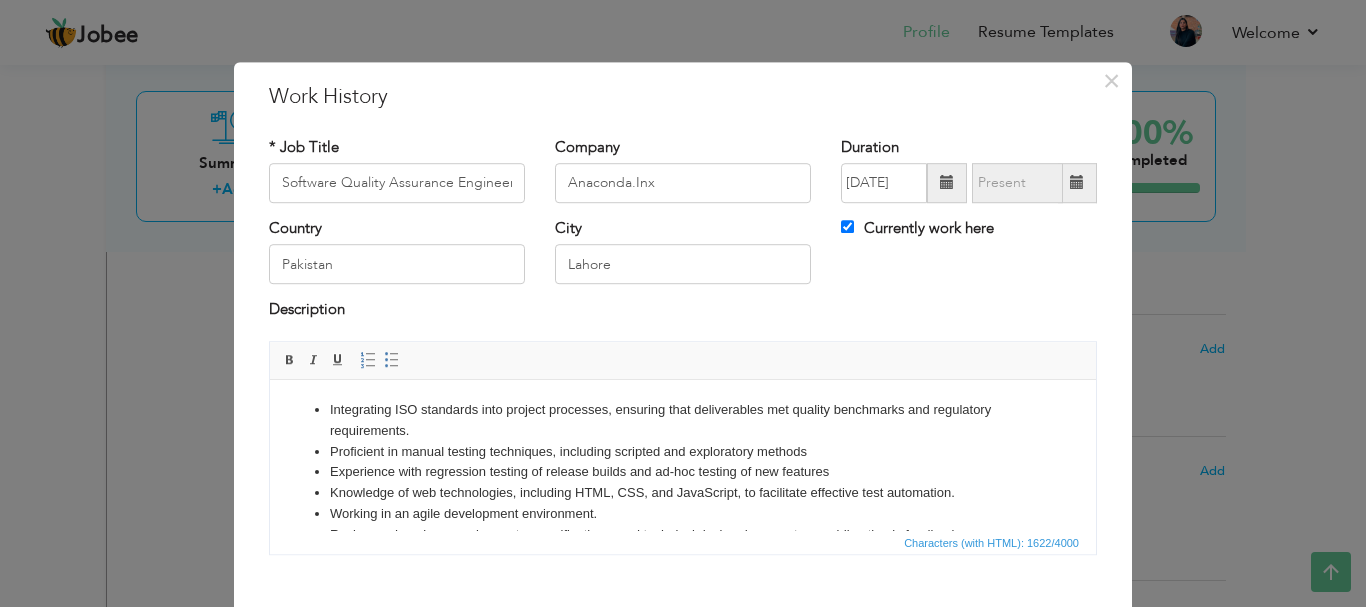 click at bounding box center (1077, 183) 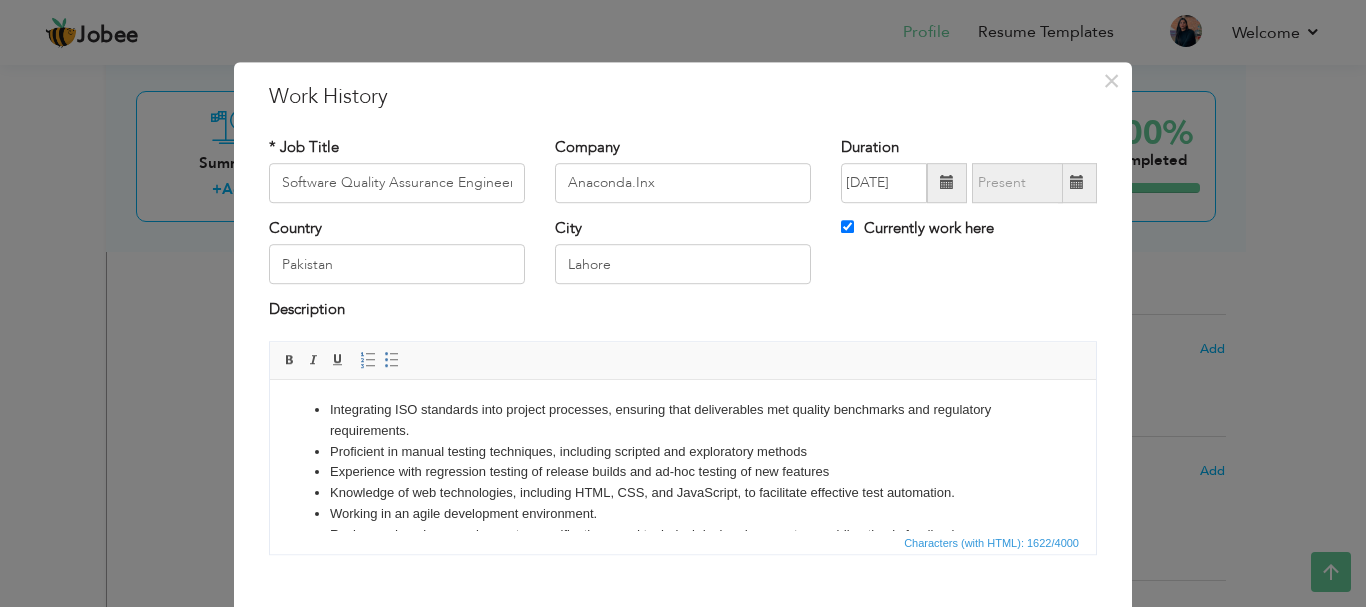 click at bounding box center (1077, 183) 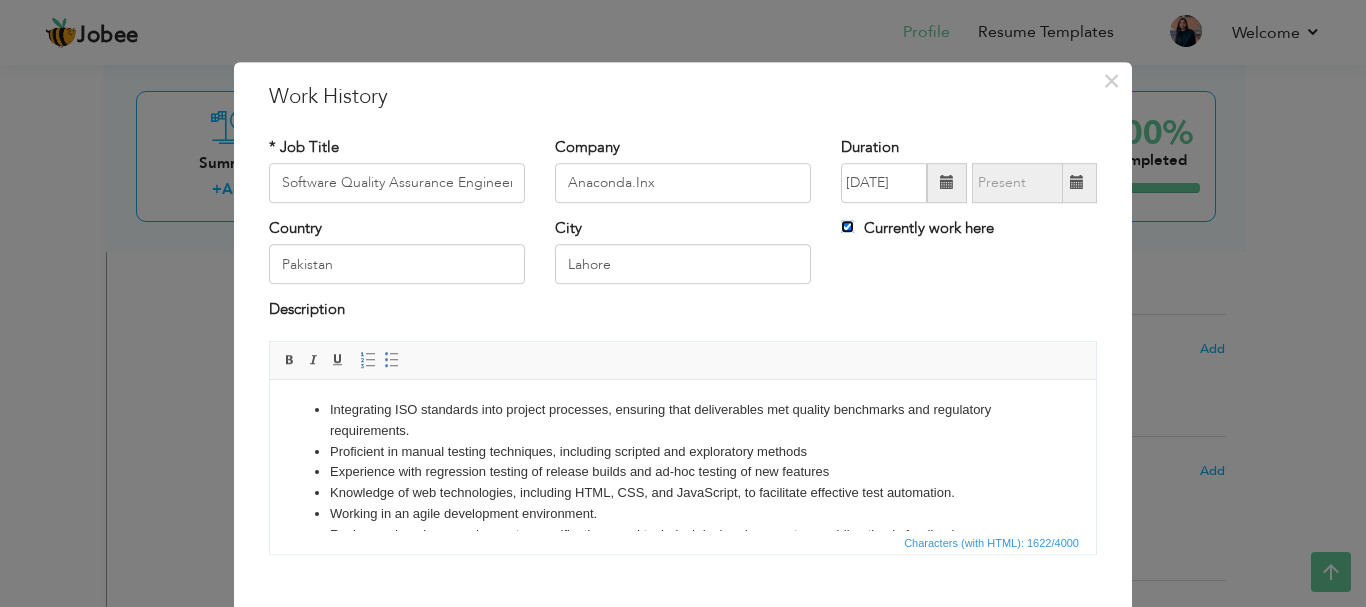 click on "Currently work here" at bounding box center [847, 226] 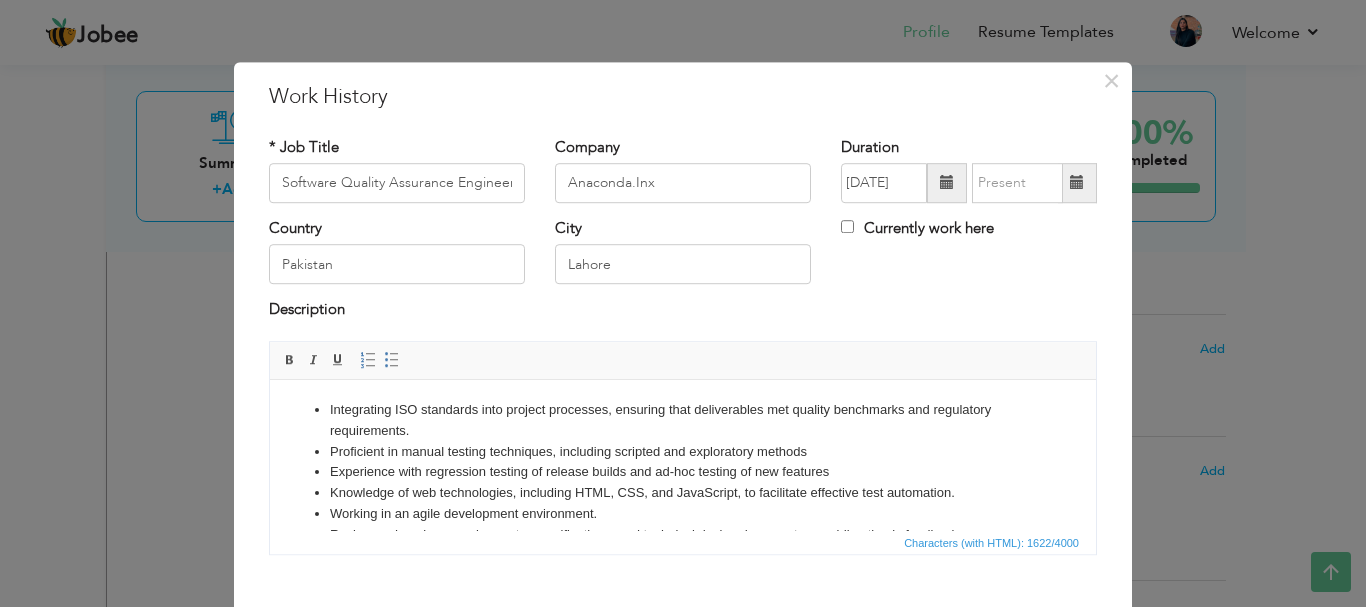 click at bounding box center [1077, 183] 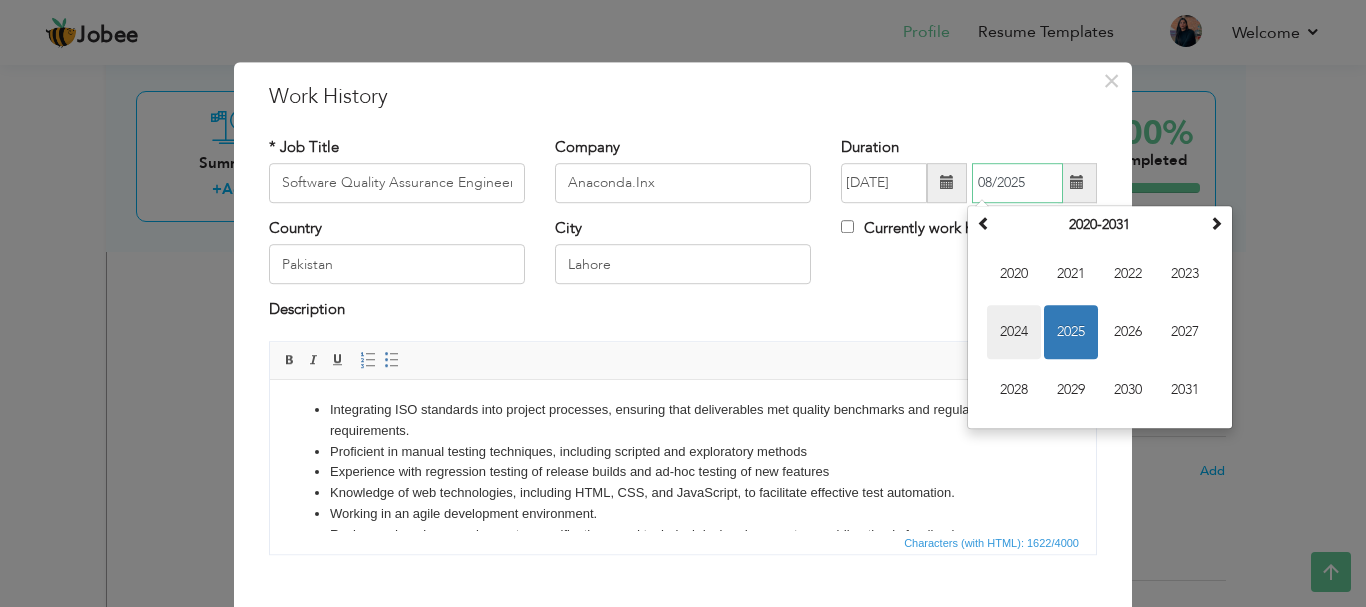 click on "2024" at bounding box center [1014, 332] 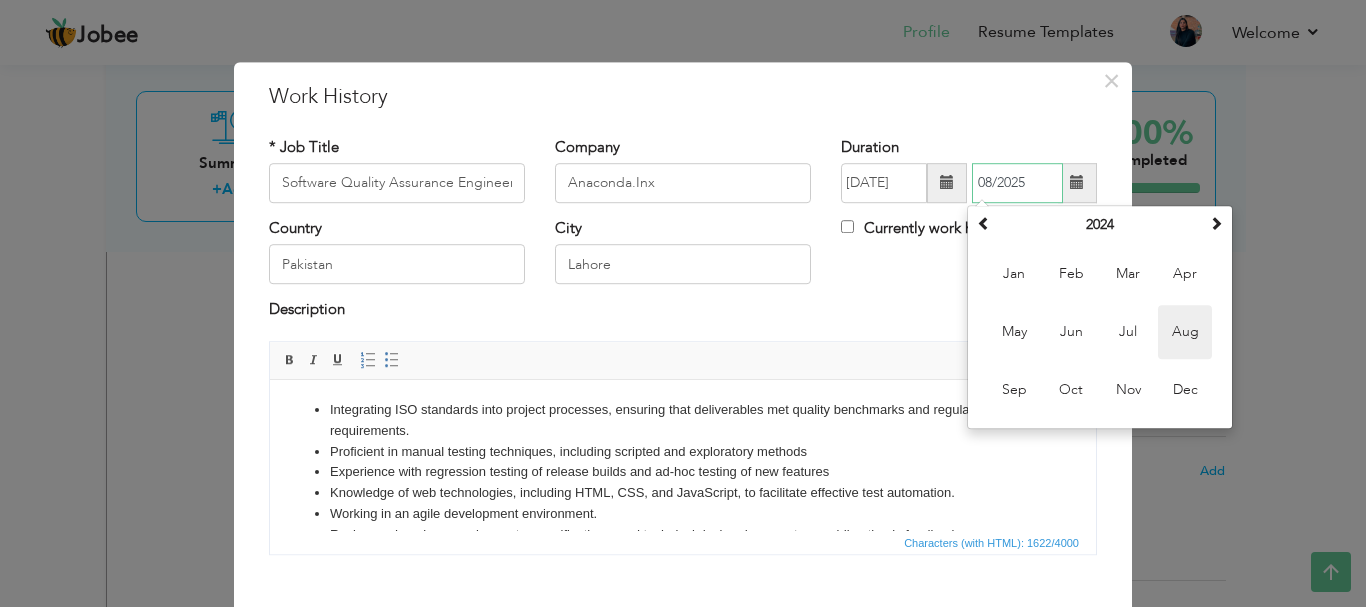 click on "Aug" at bounding box center (1185, 332) 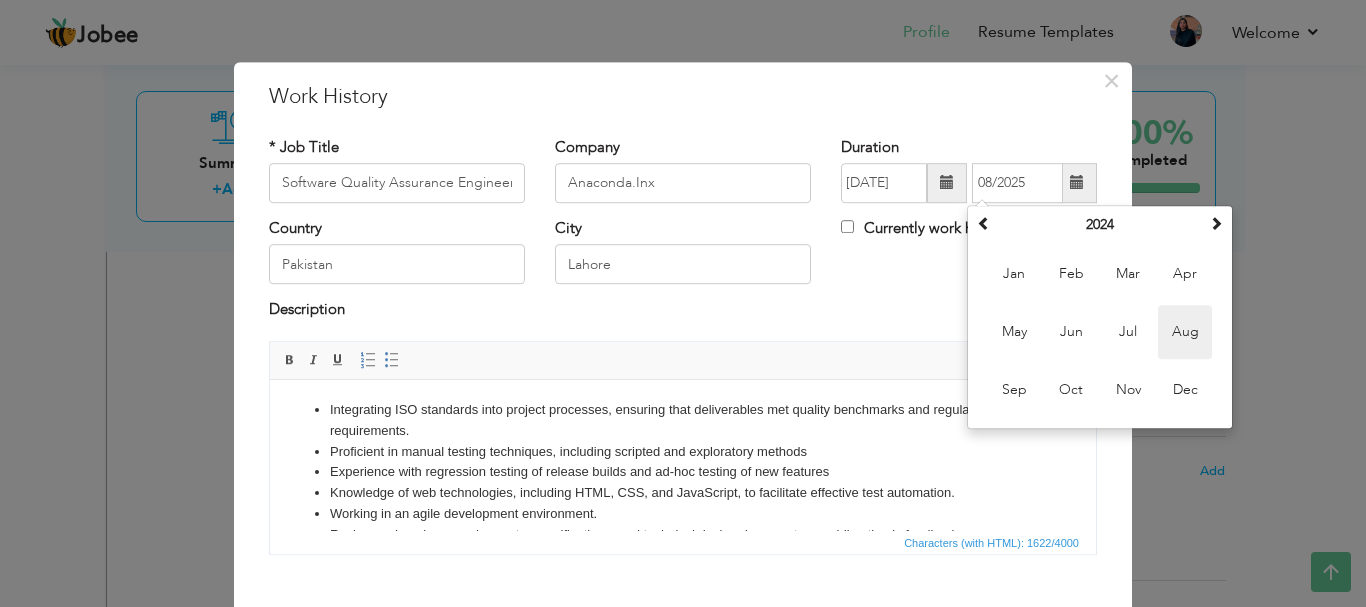 type on "08/2024" 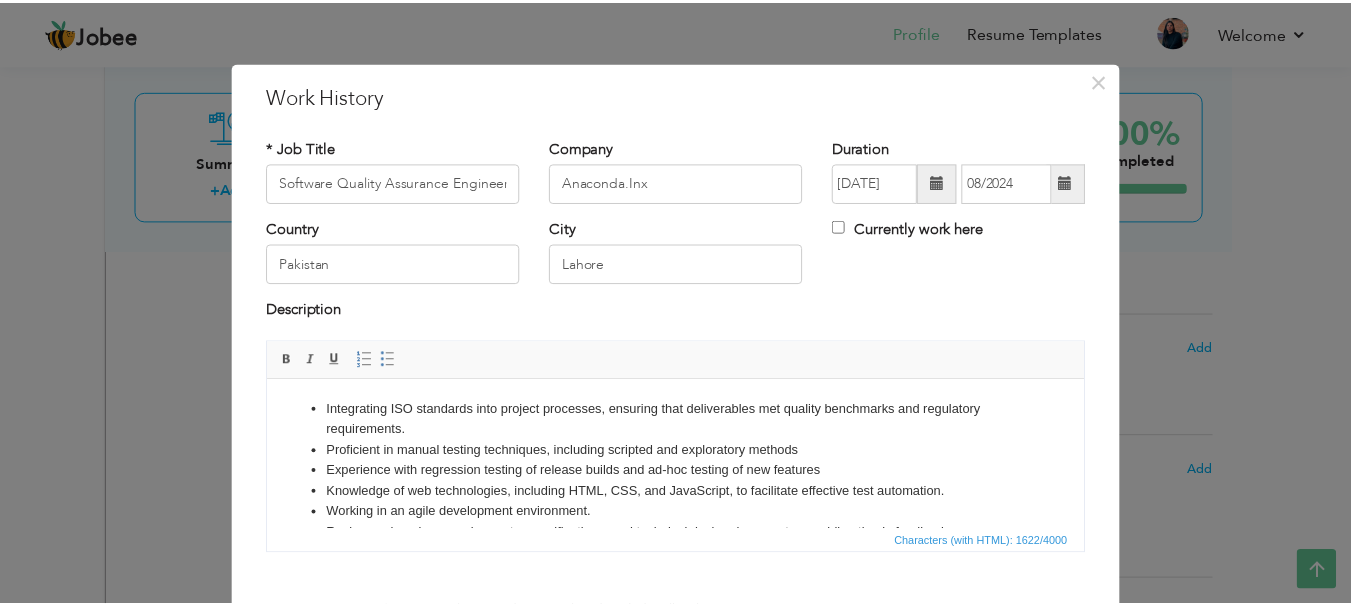 scroll, scrollTop: 110, scrollLeft: 0, axis: vertical 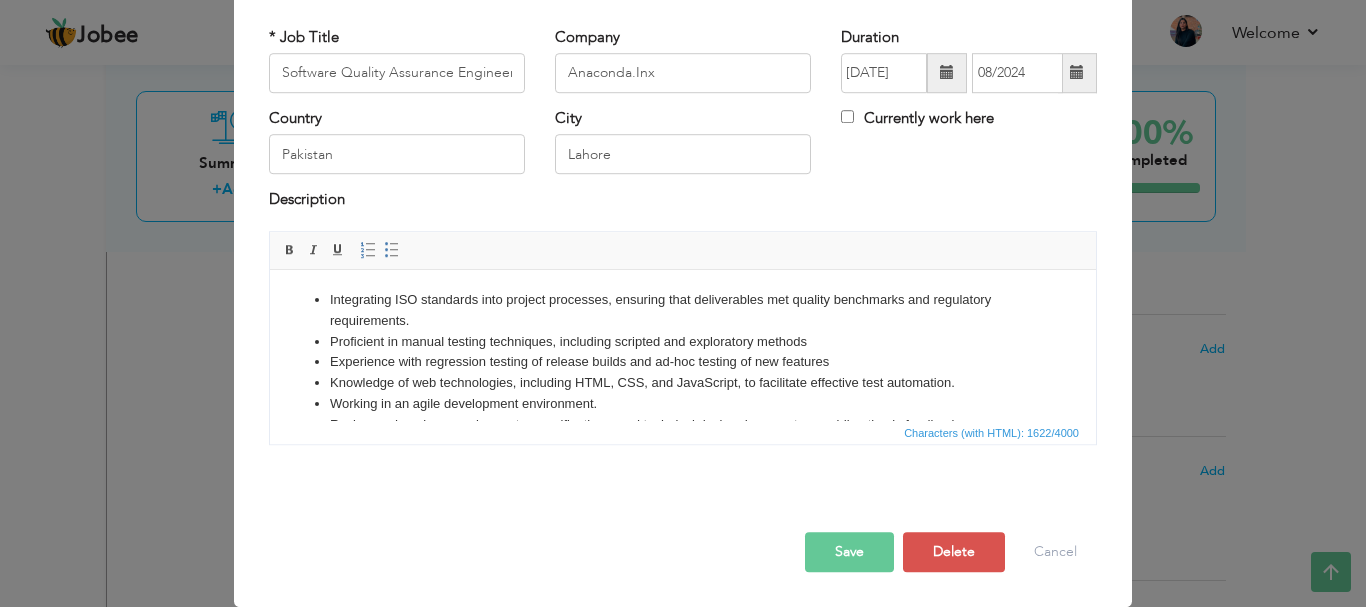click on "Save" at bounding box center (849, 552) 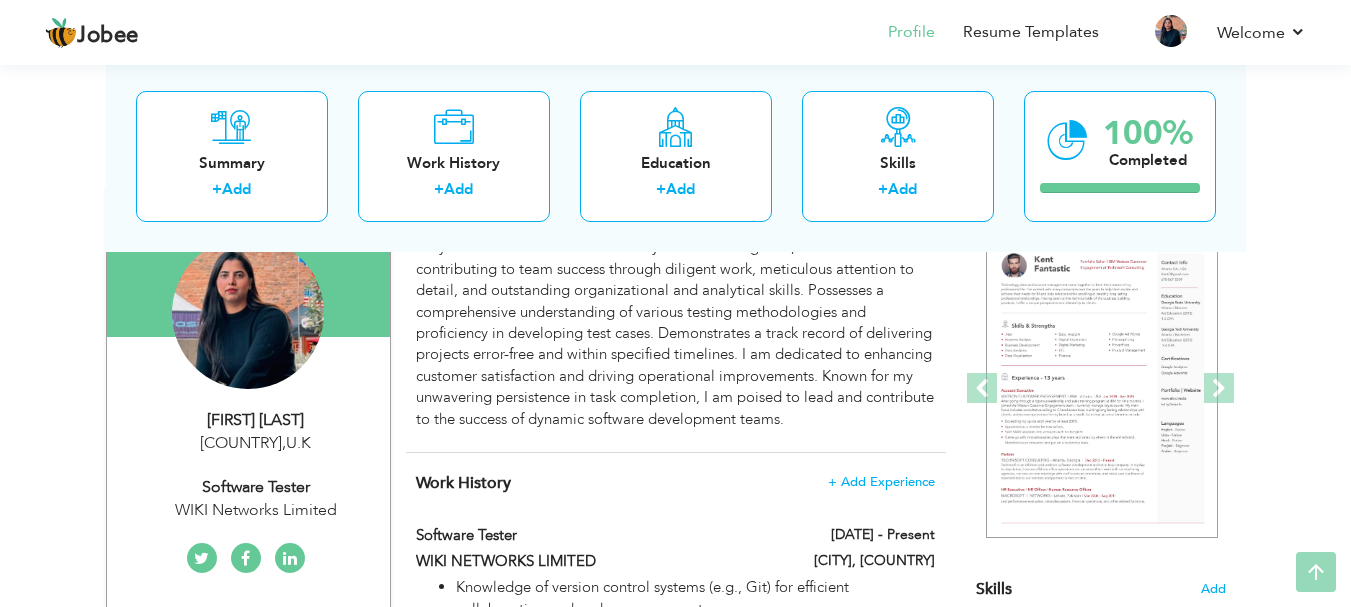 scroll, scrollTop: 218, scrollLeft: 0, axis: vertical 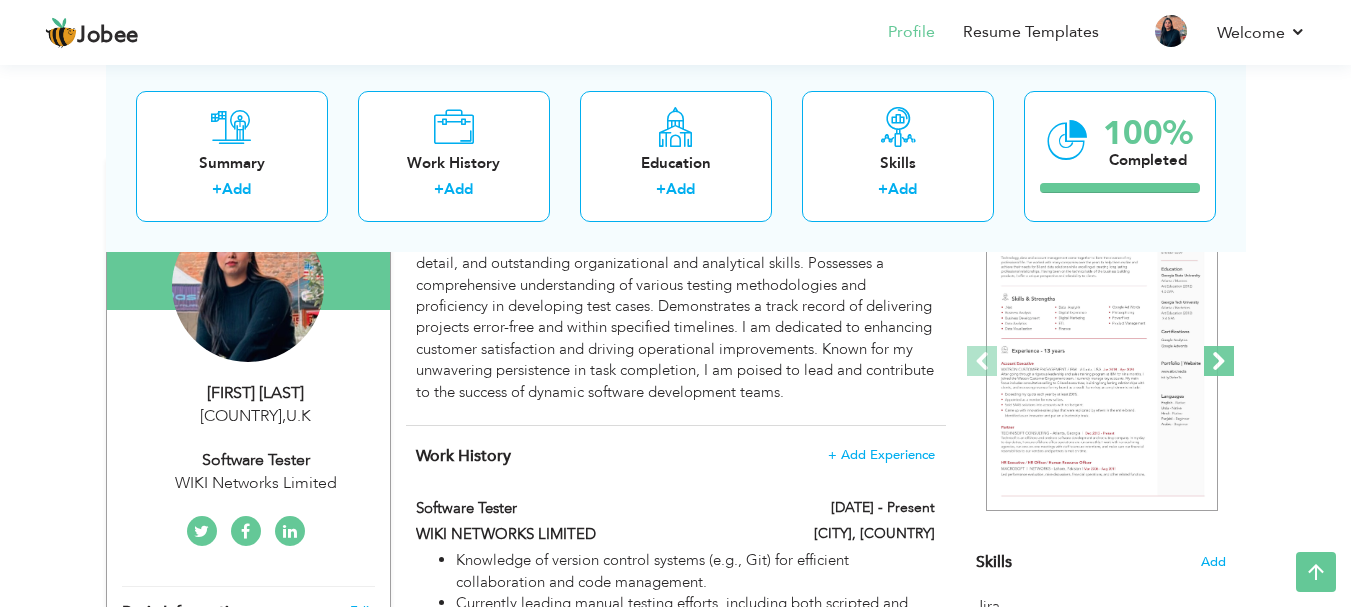 click at bounding box center (1219, 361) 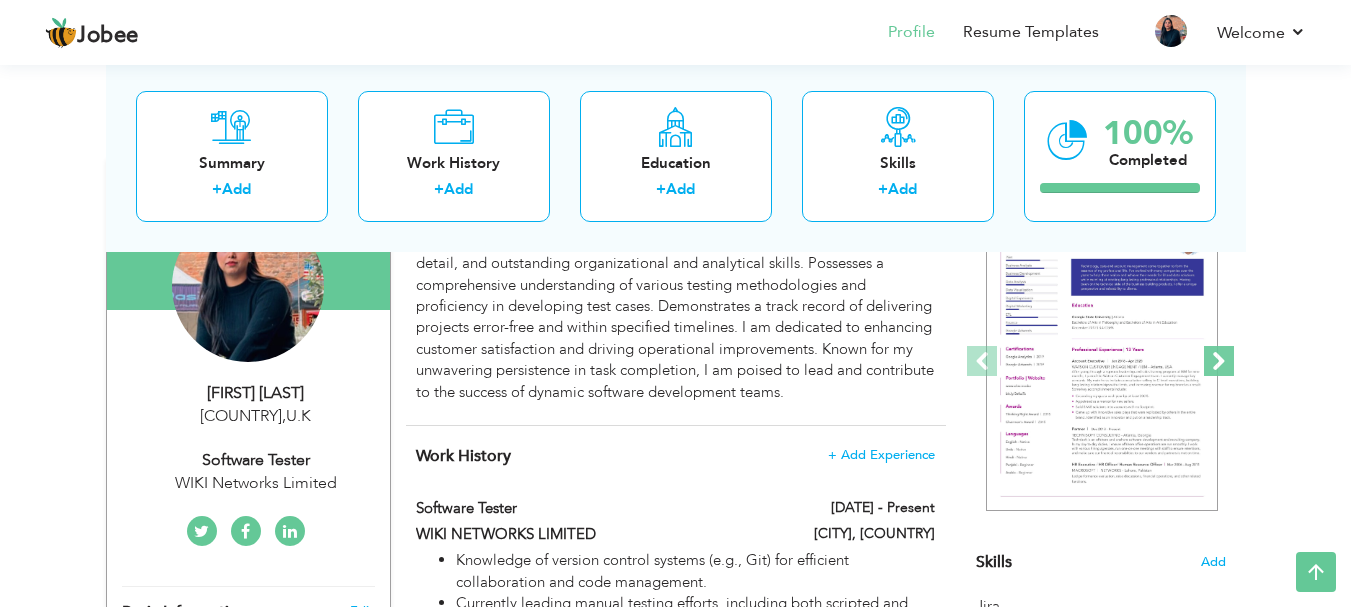 click at bounding box center [1219, 361] 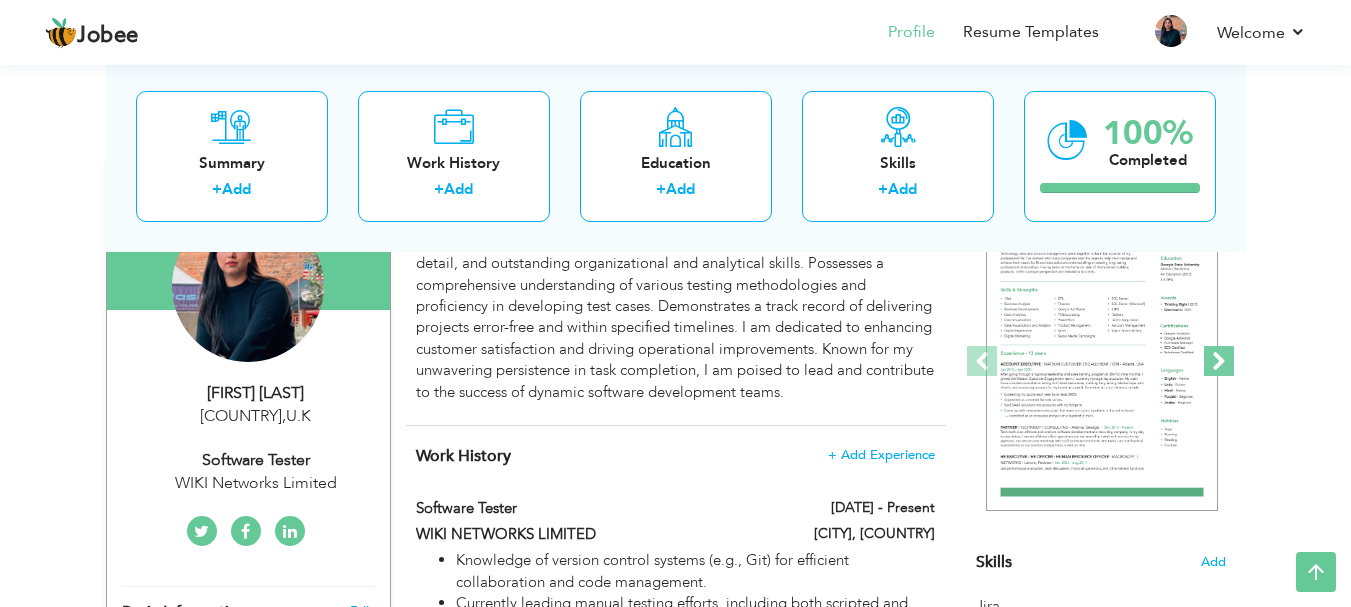 click at bounding box center (1219, 361) 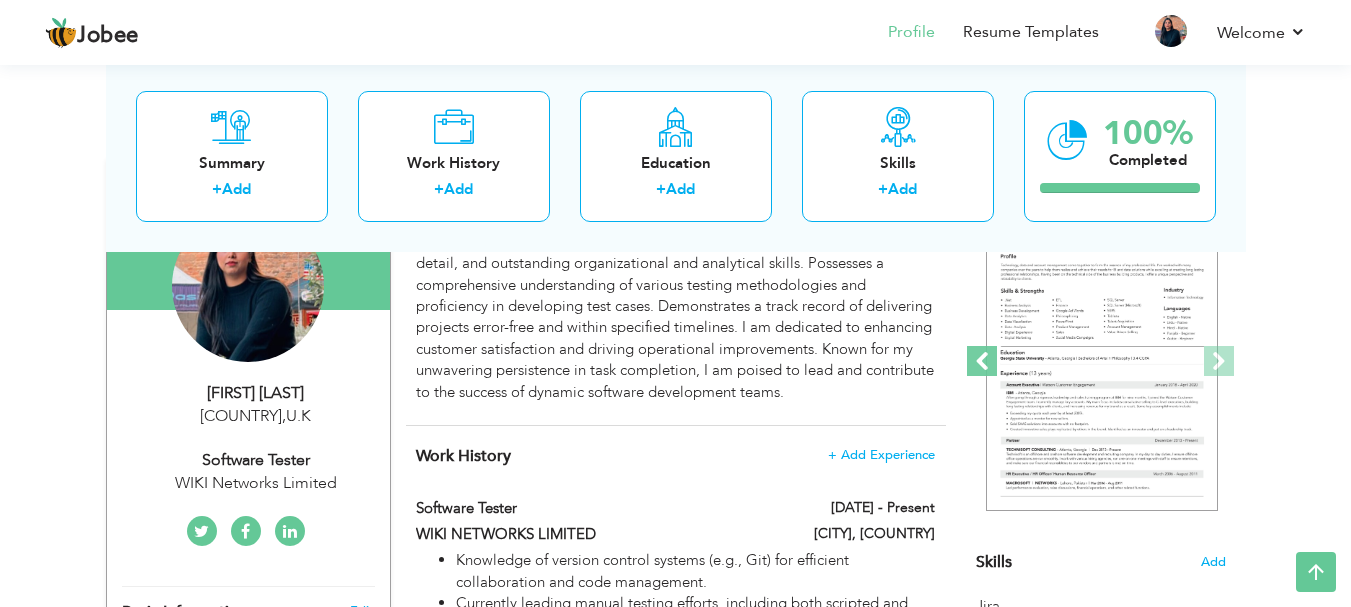 click at bounding box center (982, 361) 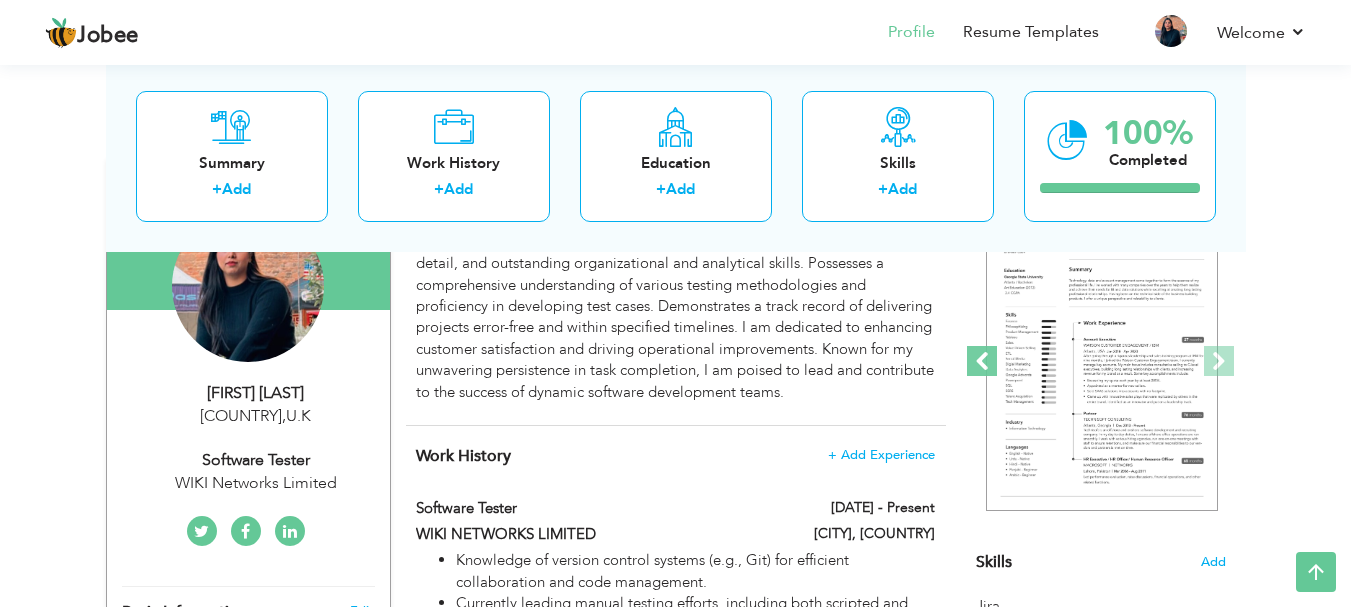 click at bounding box center (982, 361) 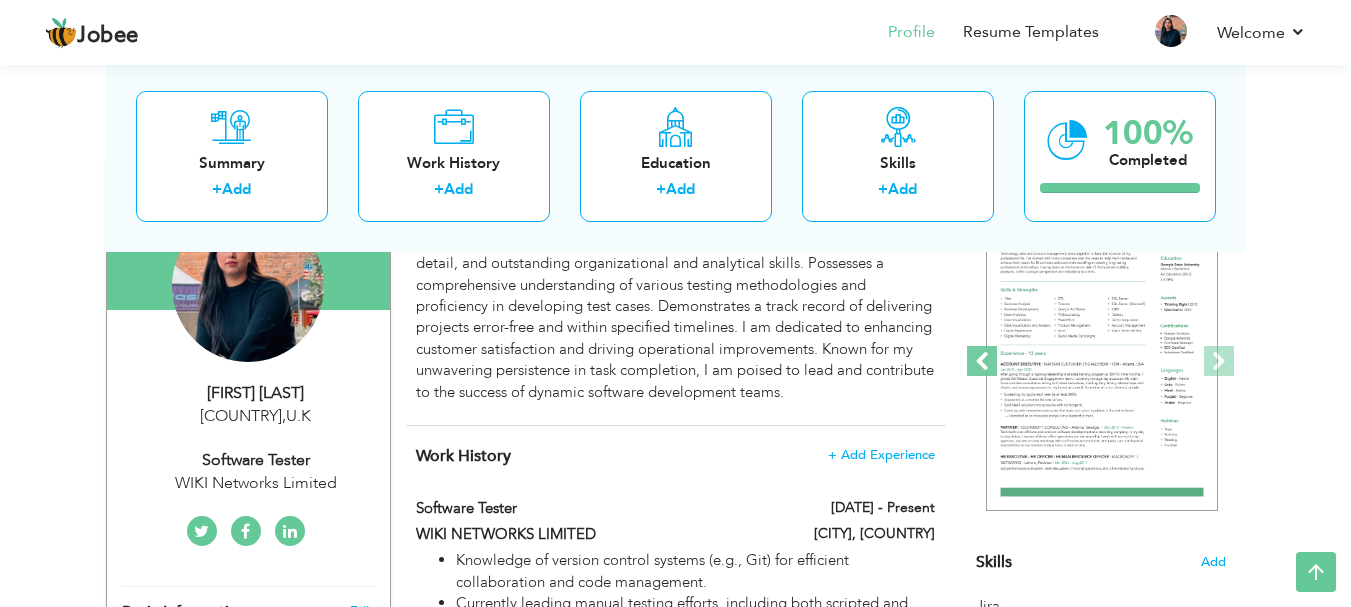 click at bounding box center (982, 361) 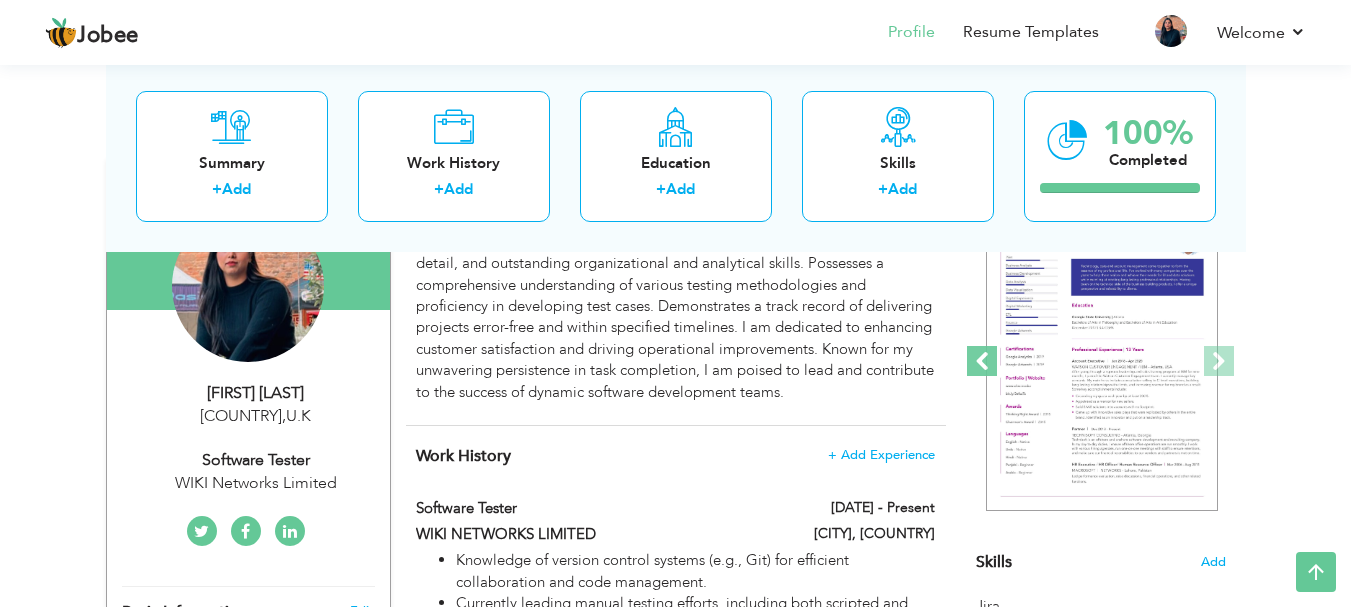 click at bounding box center (982, 361) 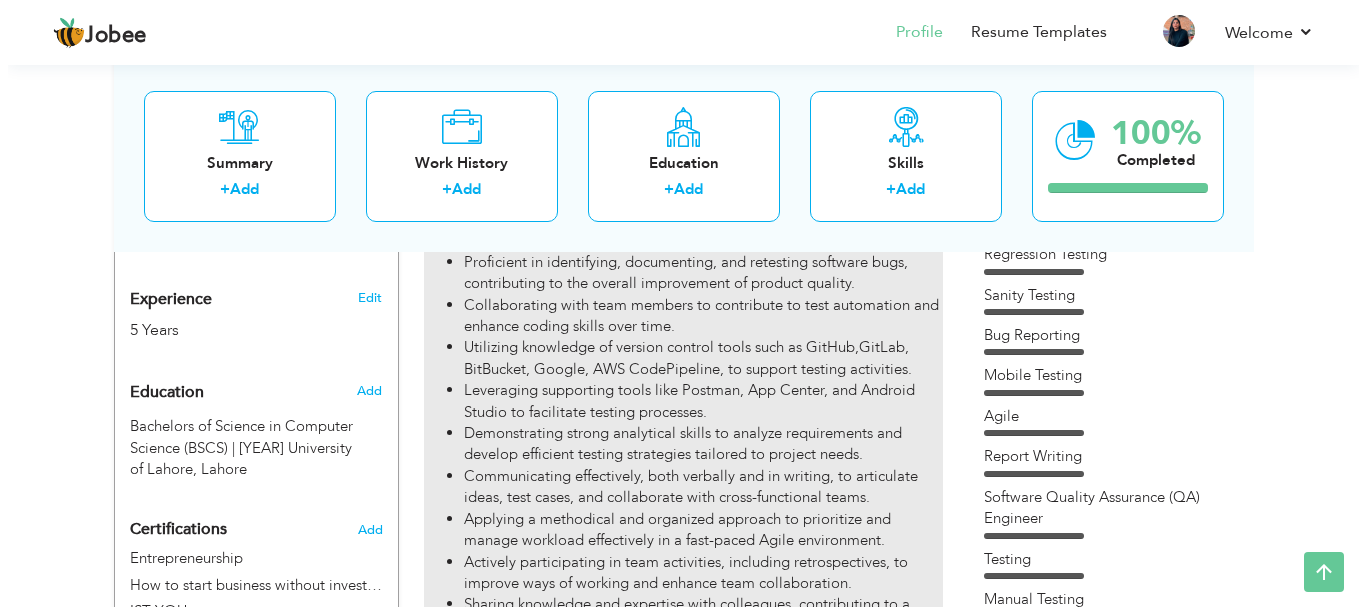 scroll, scrollTop: 732, scrollLeft: 0, axis: vertical 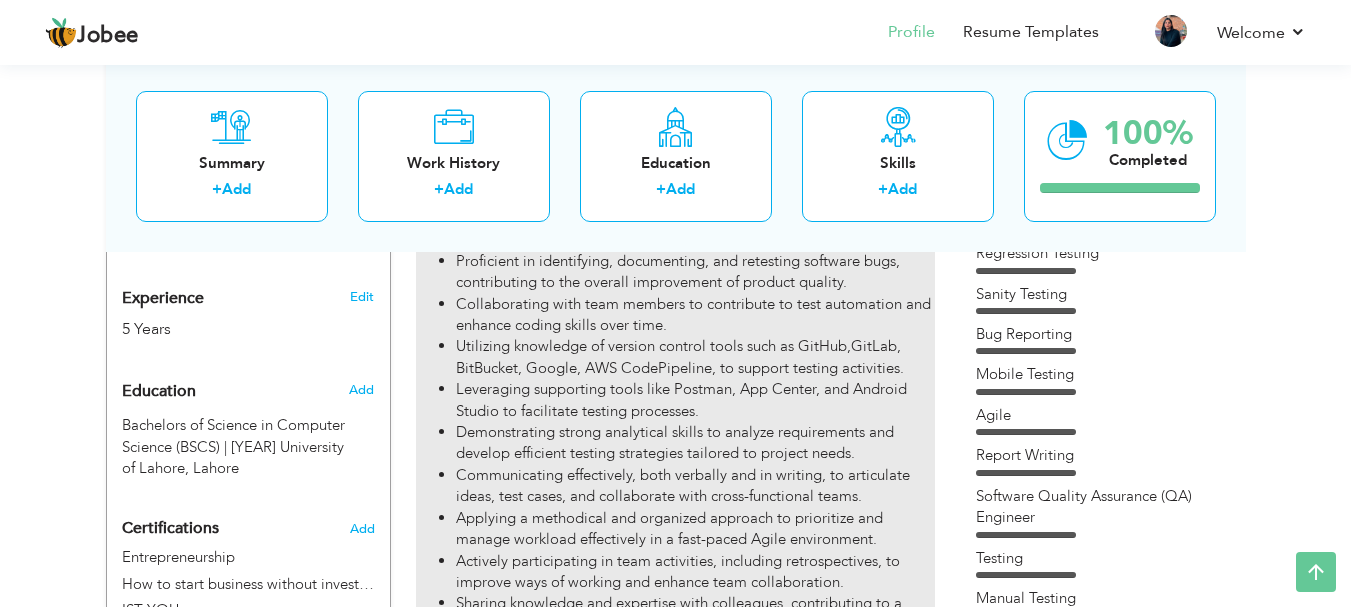 drag, startPoint x: 708, startPoint y: 415, endPoint x: 697, endPoint y: 412, distance: 11.401754 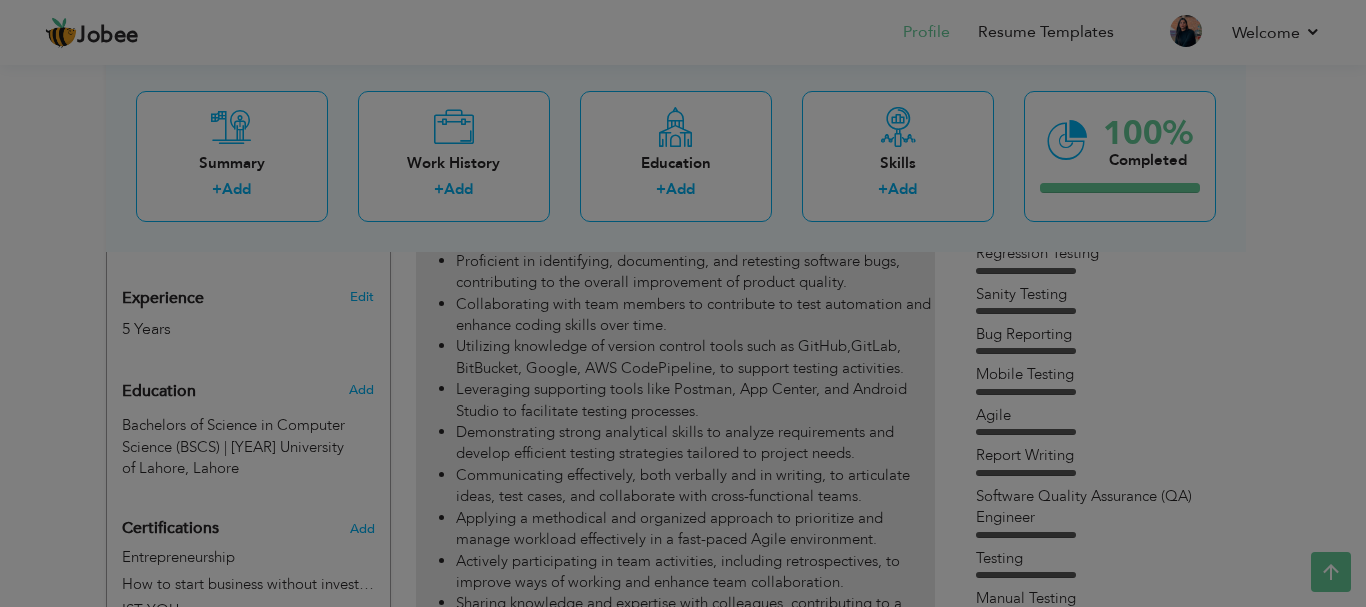 scroll, scrollTop: 0, scrollLeft: 0, axis: both 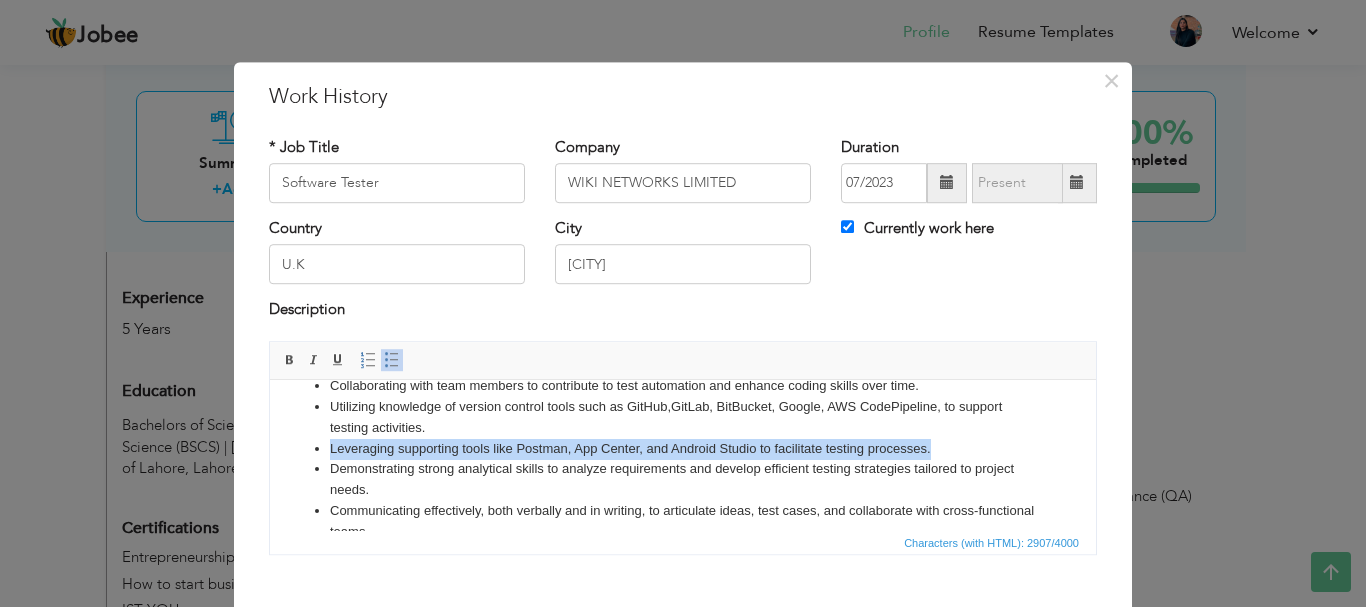 drag, startPoint x: 948, startPoint y: 469, endPoint x: 324, endPoint y: 441, distance: 624.62787 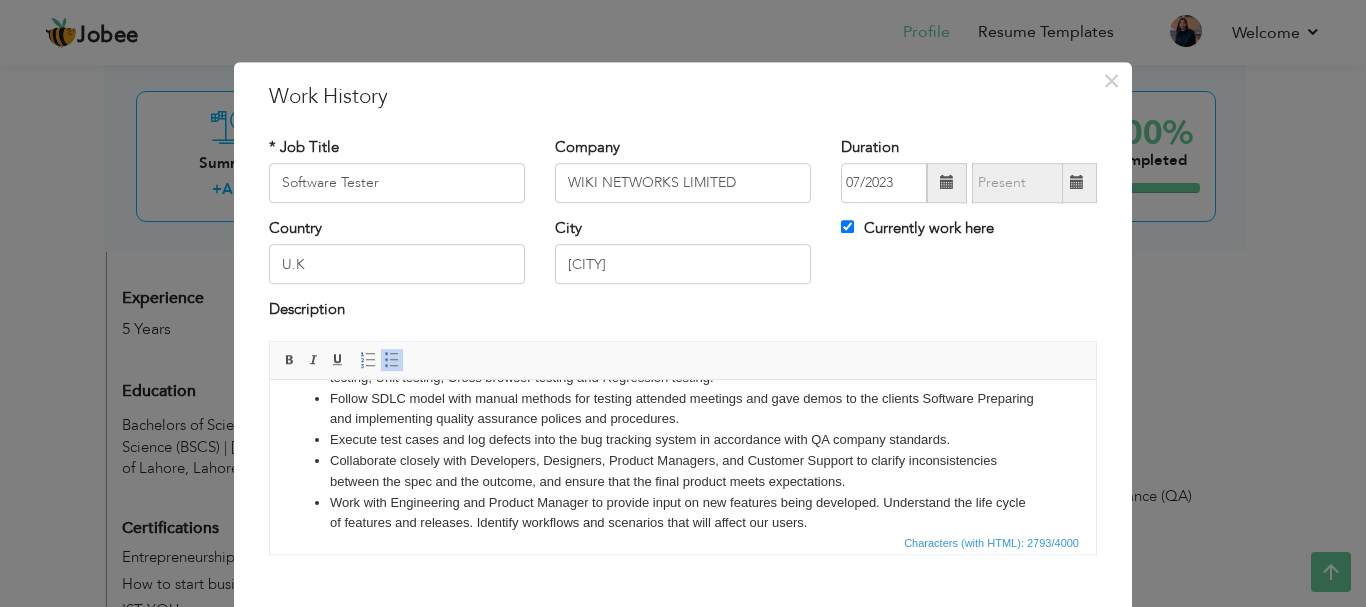 scroll, scrollTop: 597, scrollLeft: 0, axis: vertical 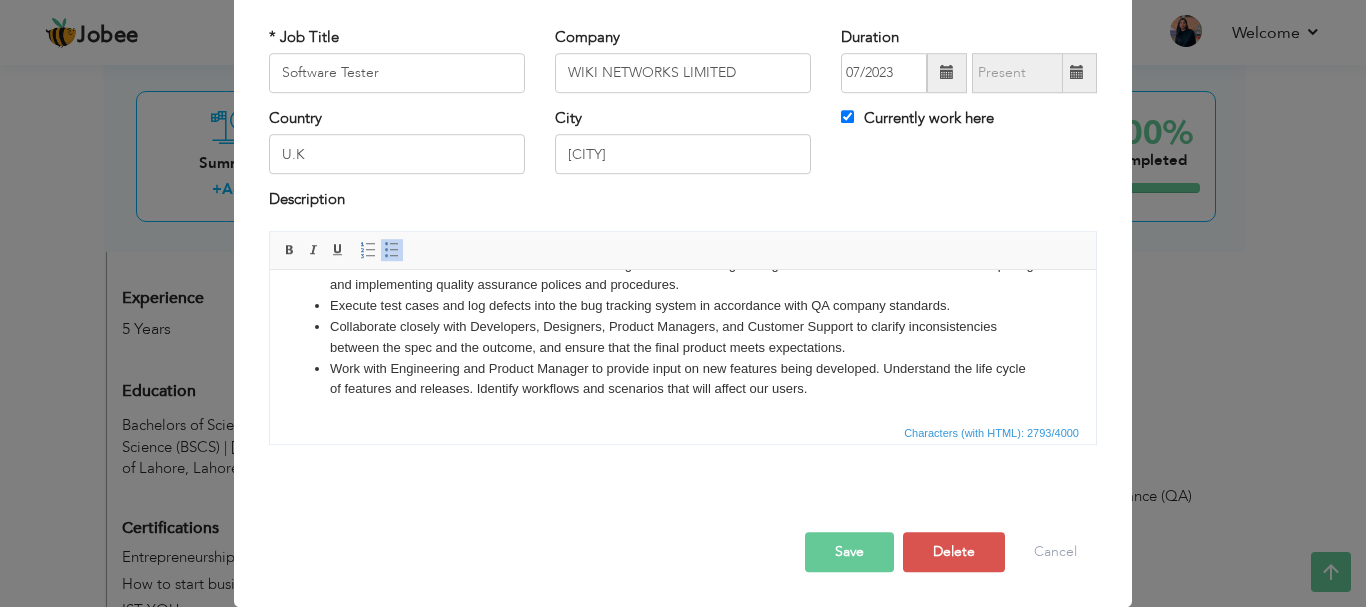 click on "Save" at bounding box center (849, 552) 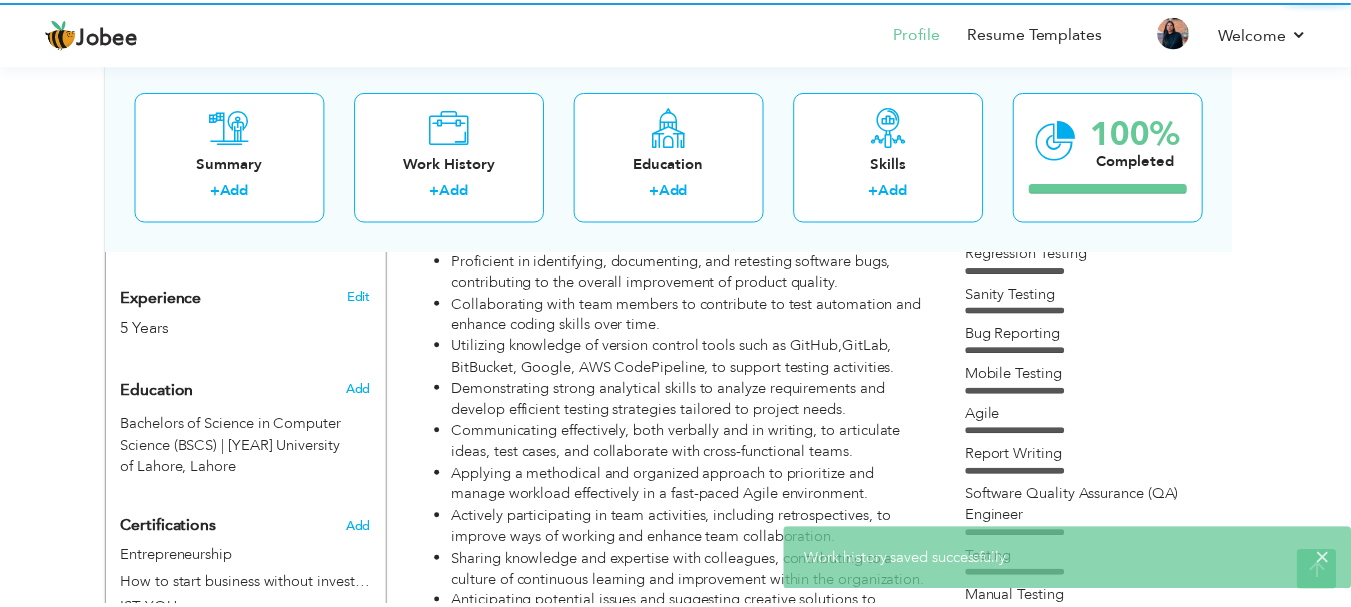 scroll, scrollTop: 0, scrollLeft: 0, axis: both 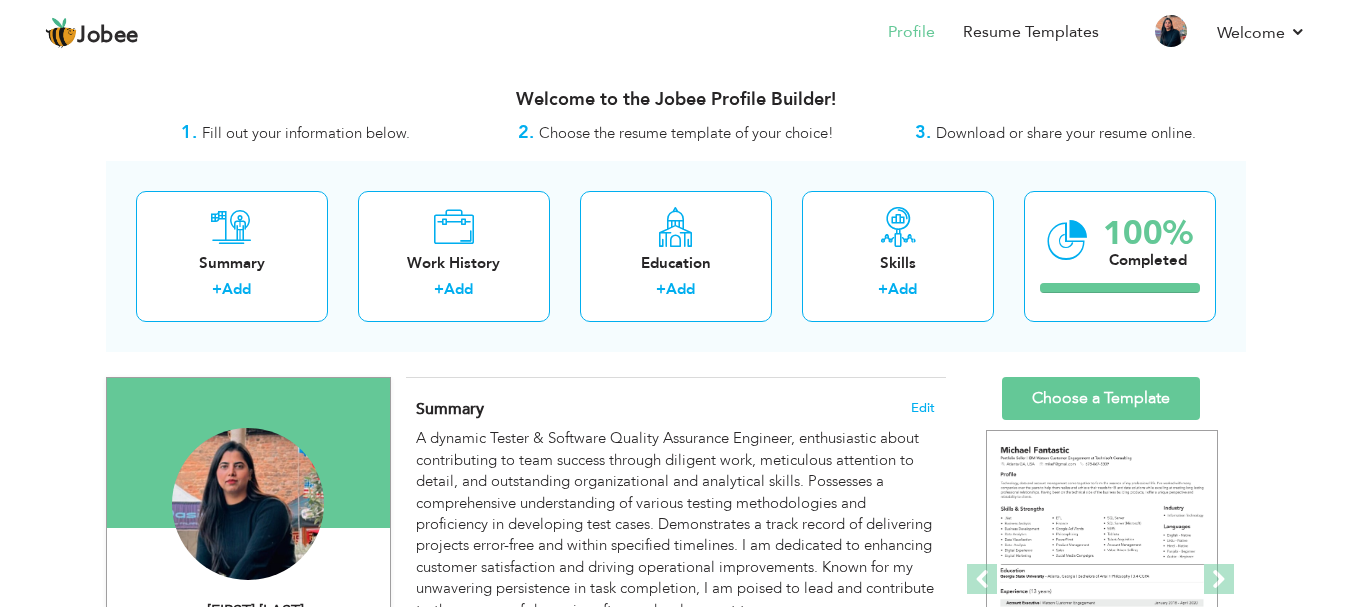 click on "Download or share your resume online." at bounding box center (1066, 133) 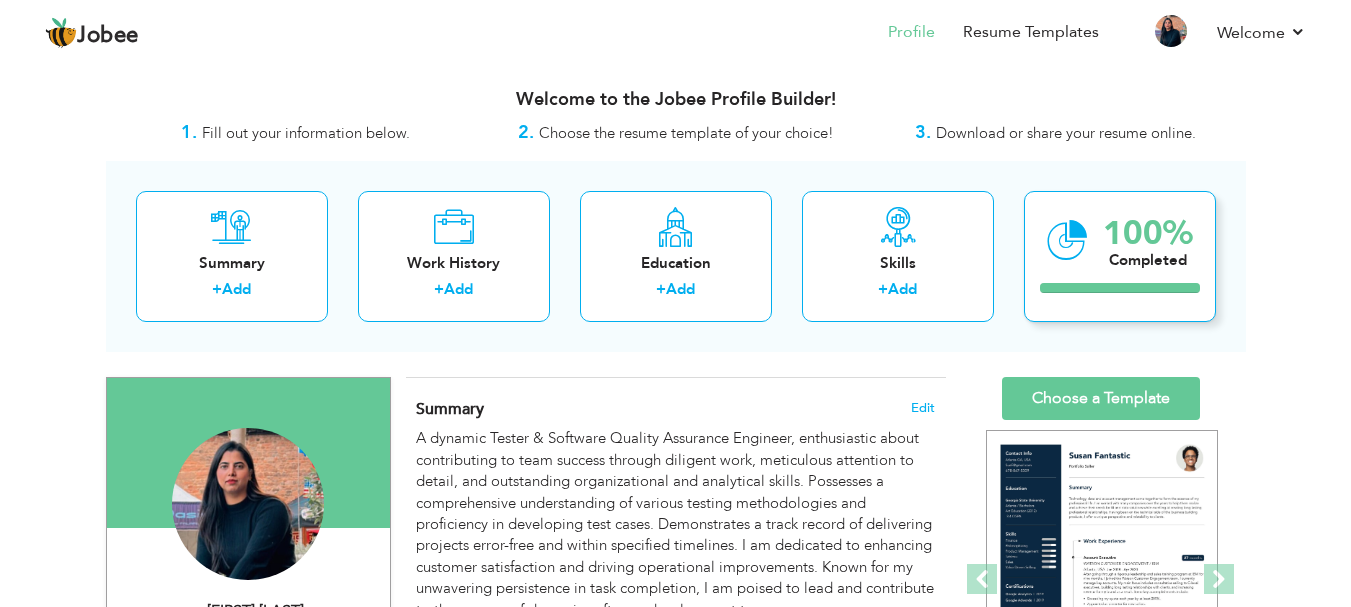 click at bounding box center (1120, 288) 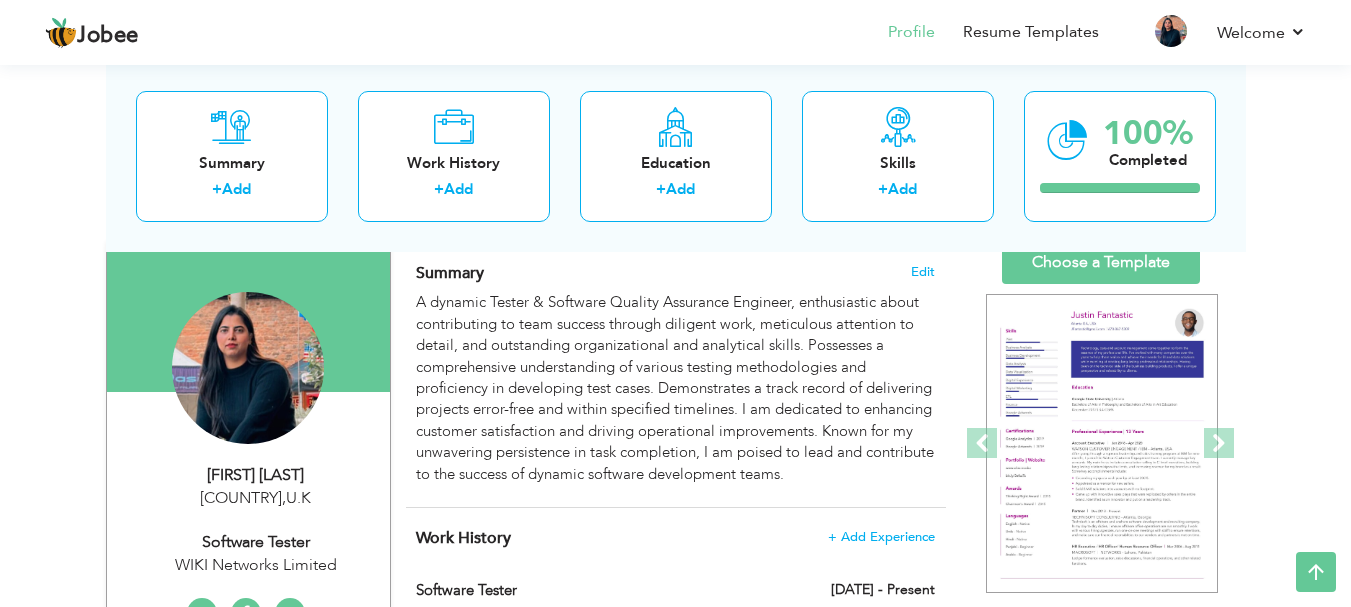 scroll, scrollTop: 137, scrollLeft: 0, axis: vertical 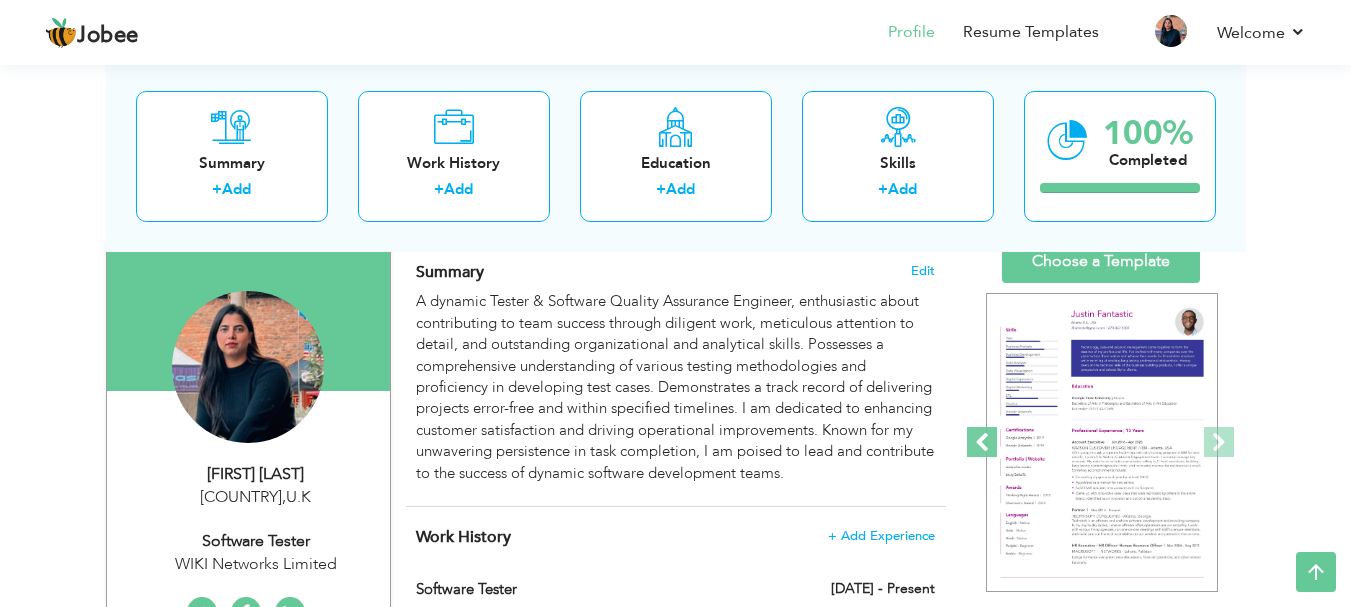 click at bounding box center (982, 442) 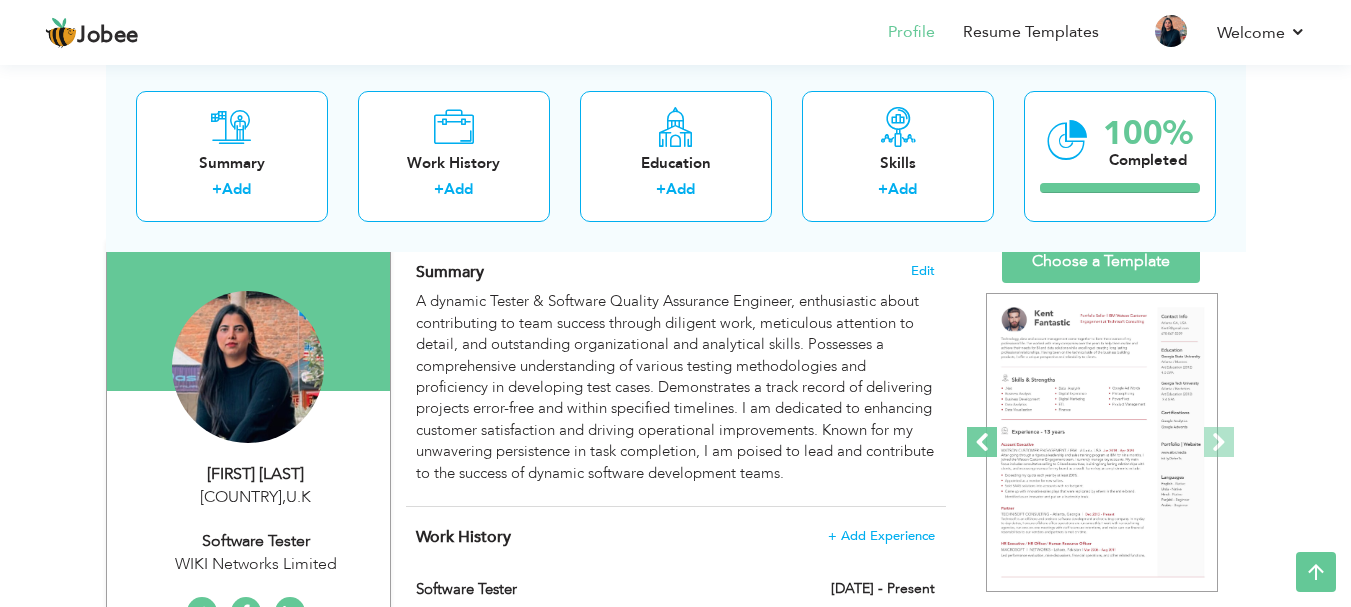 click at bounding box center [982, 442] 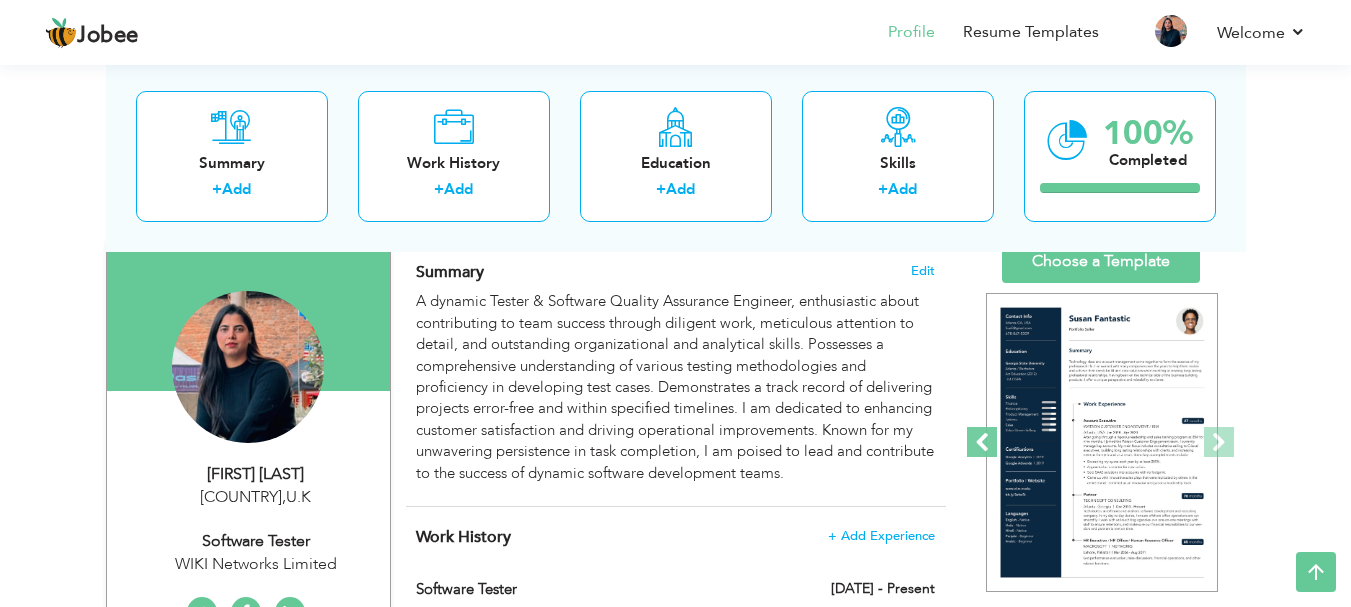 click at bounding box center [982, 442] 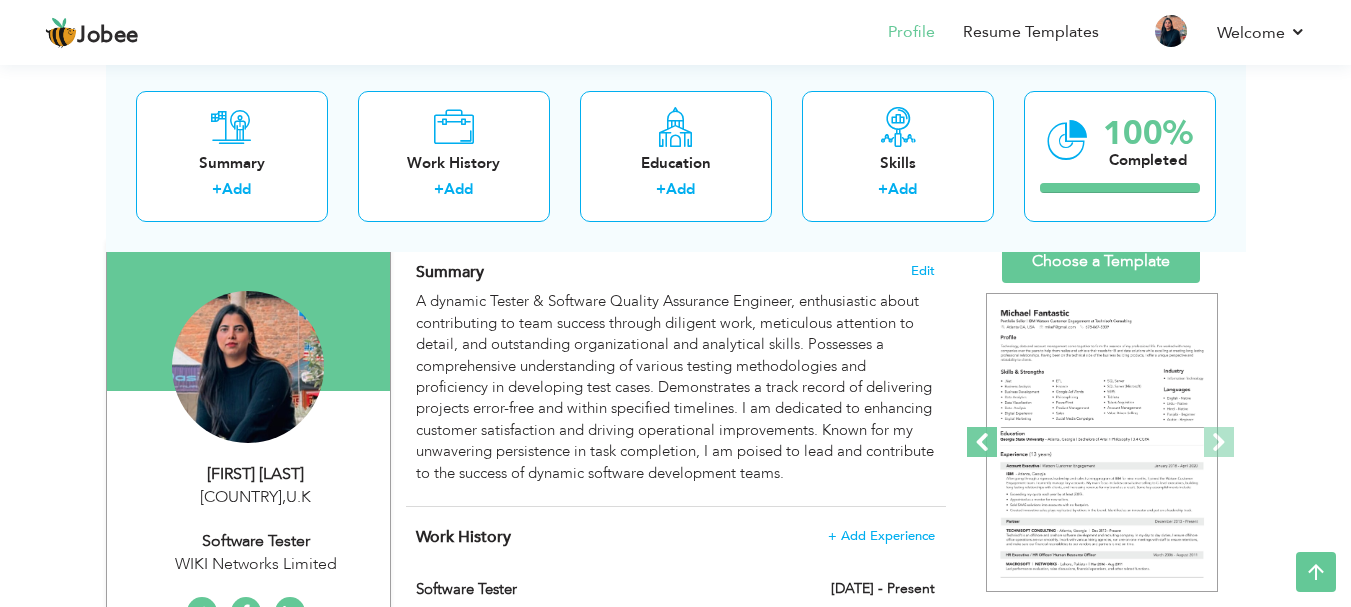 click at bounding box center (982, 442) 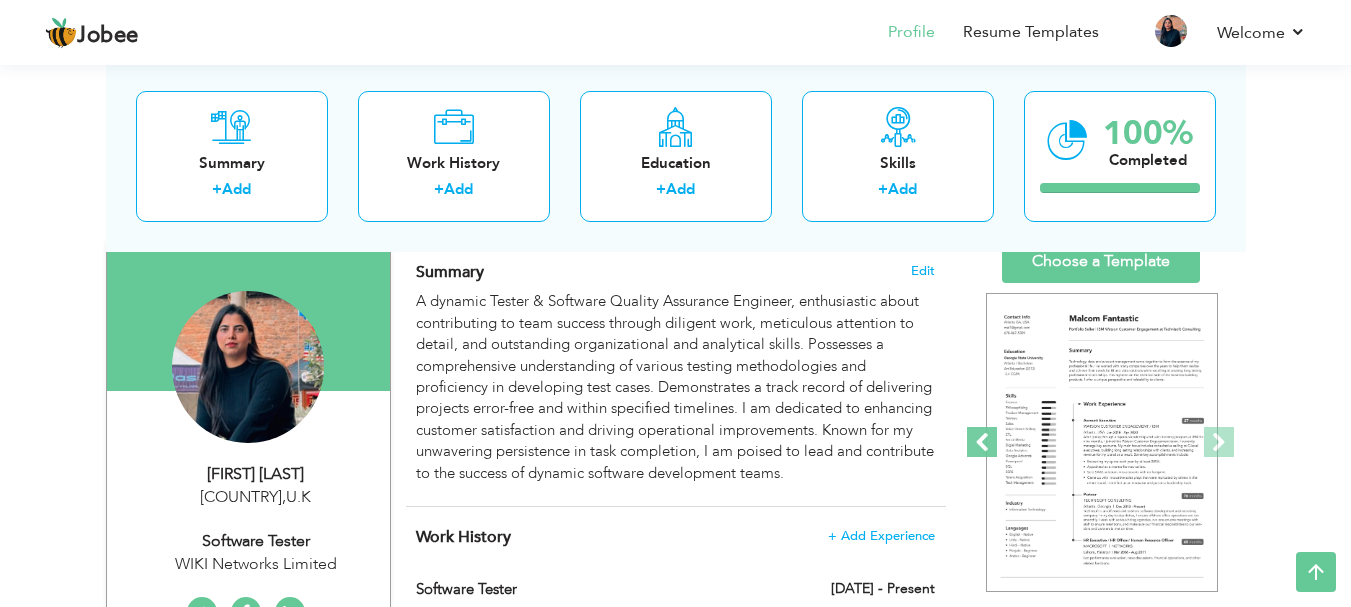 click at bounding box center (982, 442) 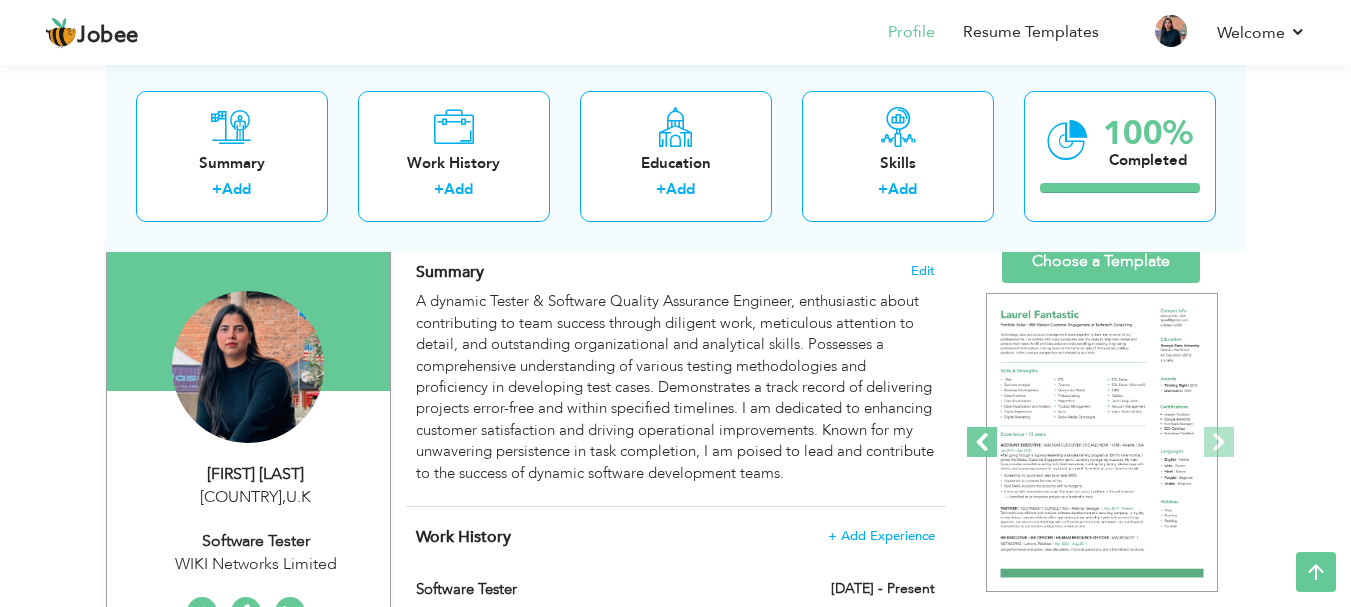 click at bounding box center (982, 442) 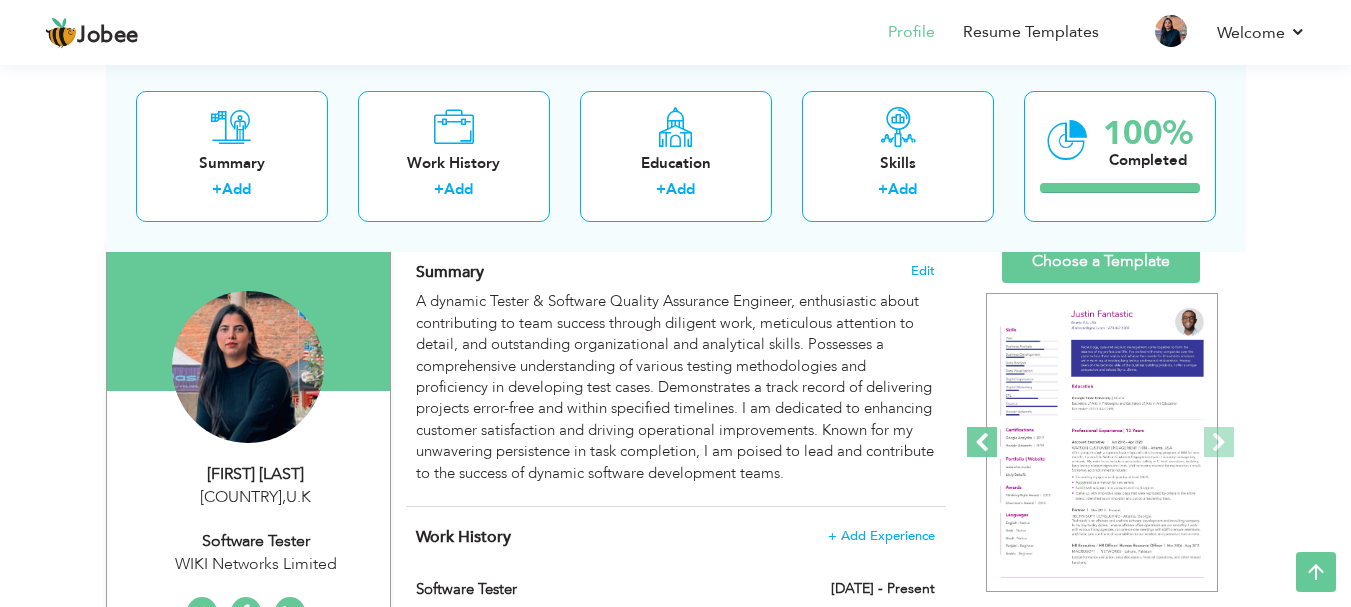 click at bounding box center [982, 442] 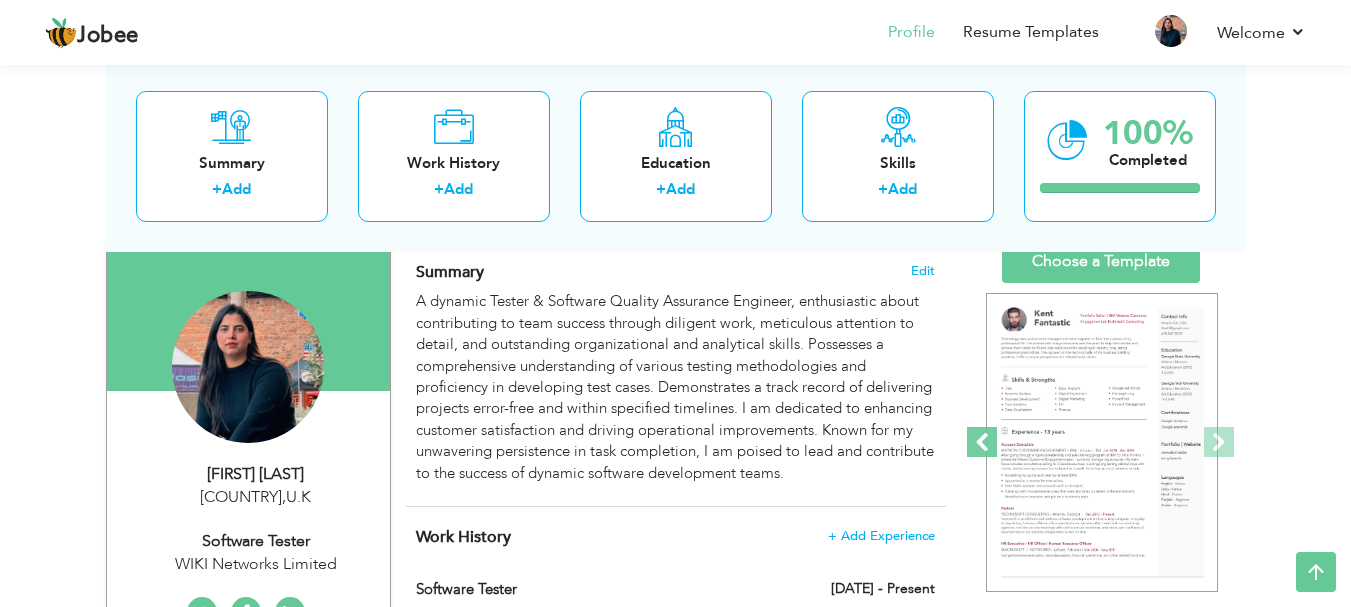 click at bounding box center [982, 442] 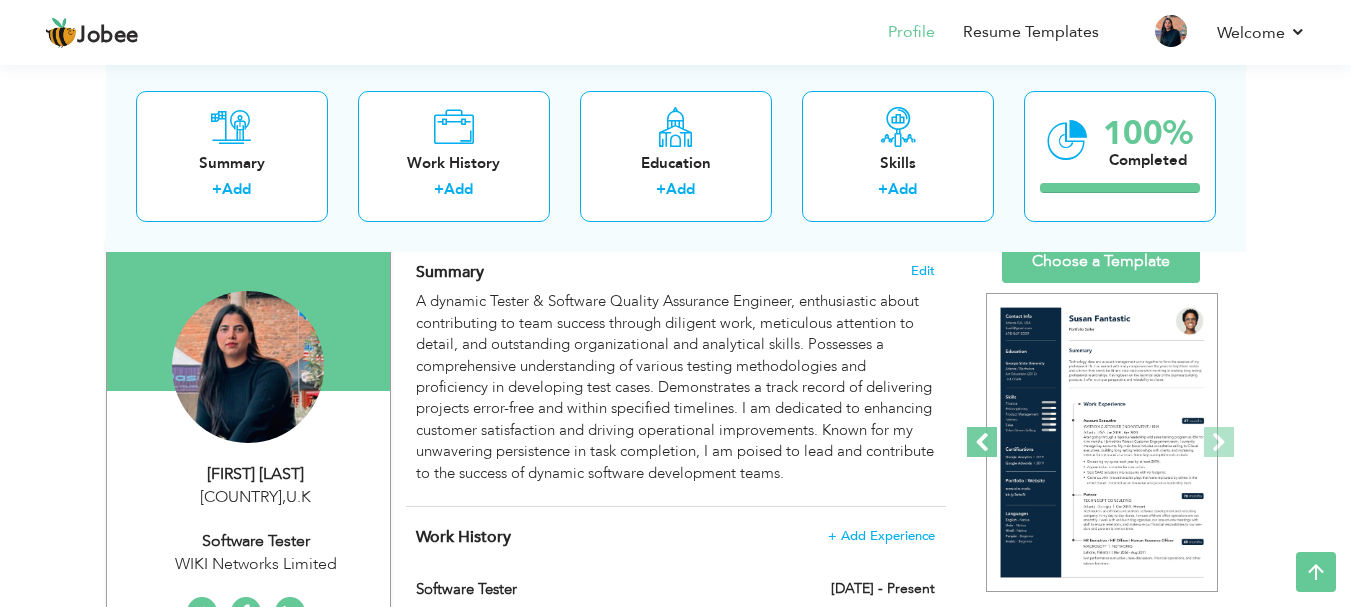 click at bounding box center (982, 442) 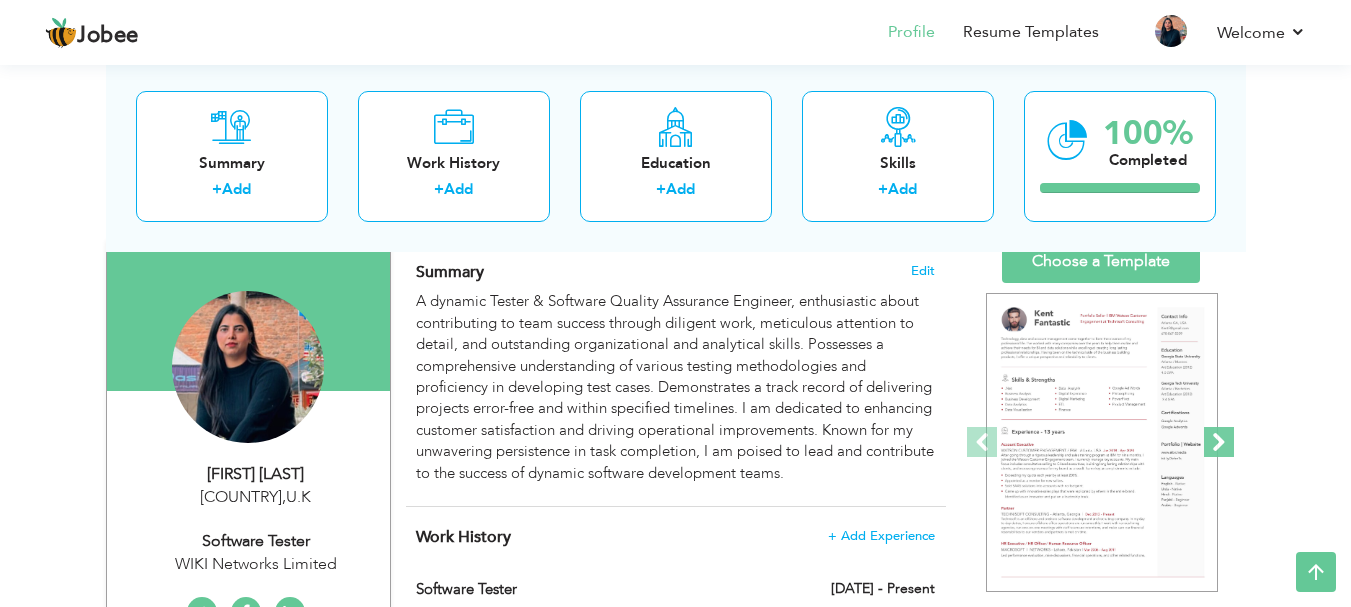 click at bounding box center (1219, 442) 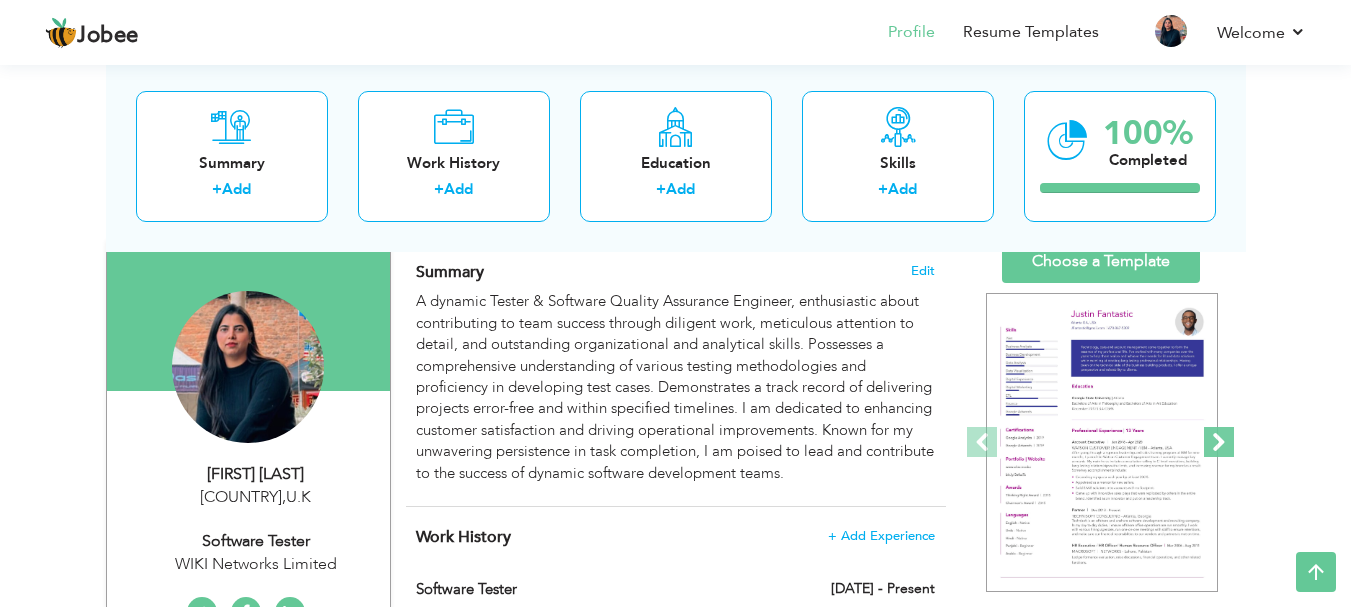 click at bounding box center (1219, 442) 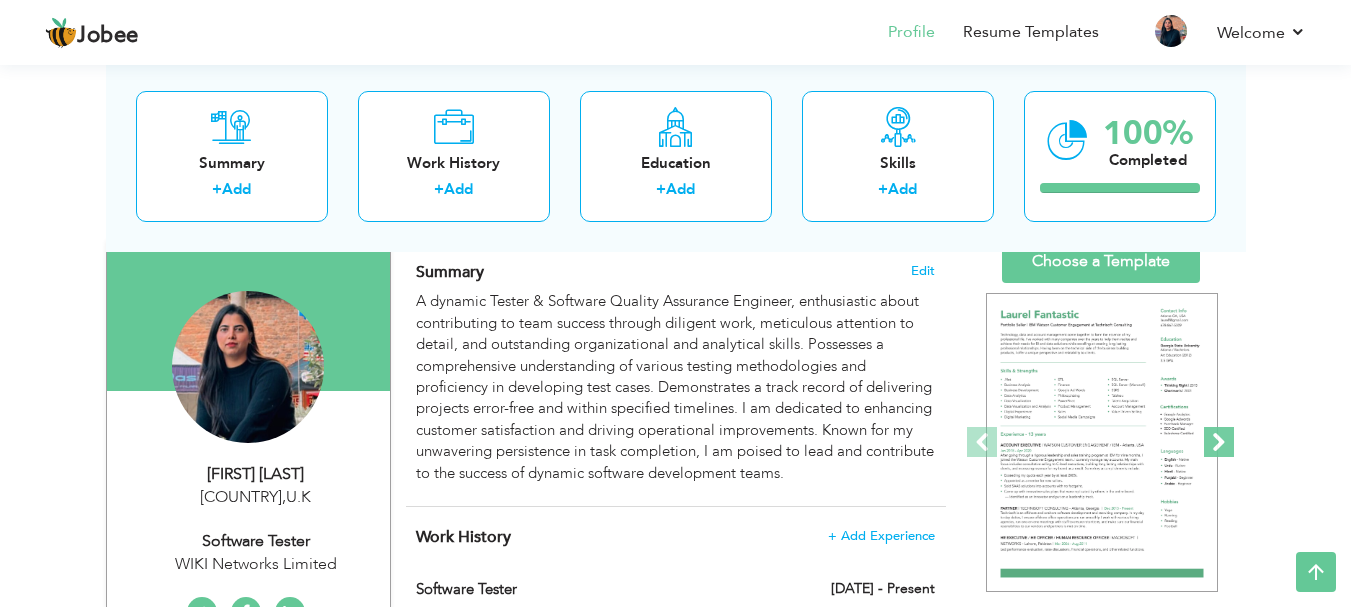click at bounding box center [1219, 442] 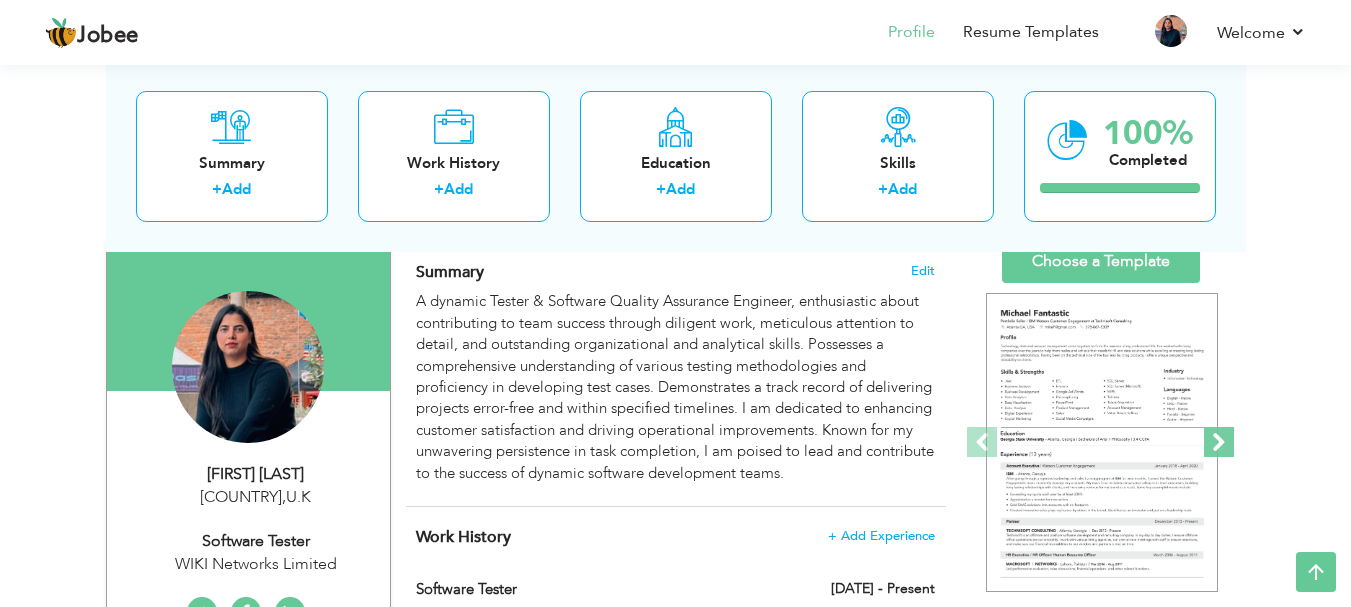 click at bounding box center [1219, 442] 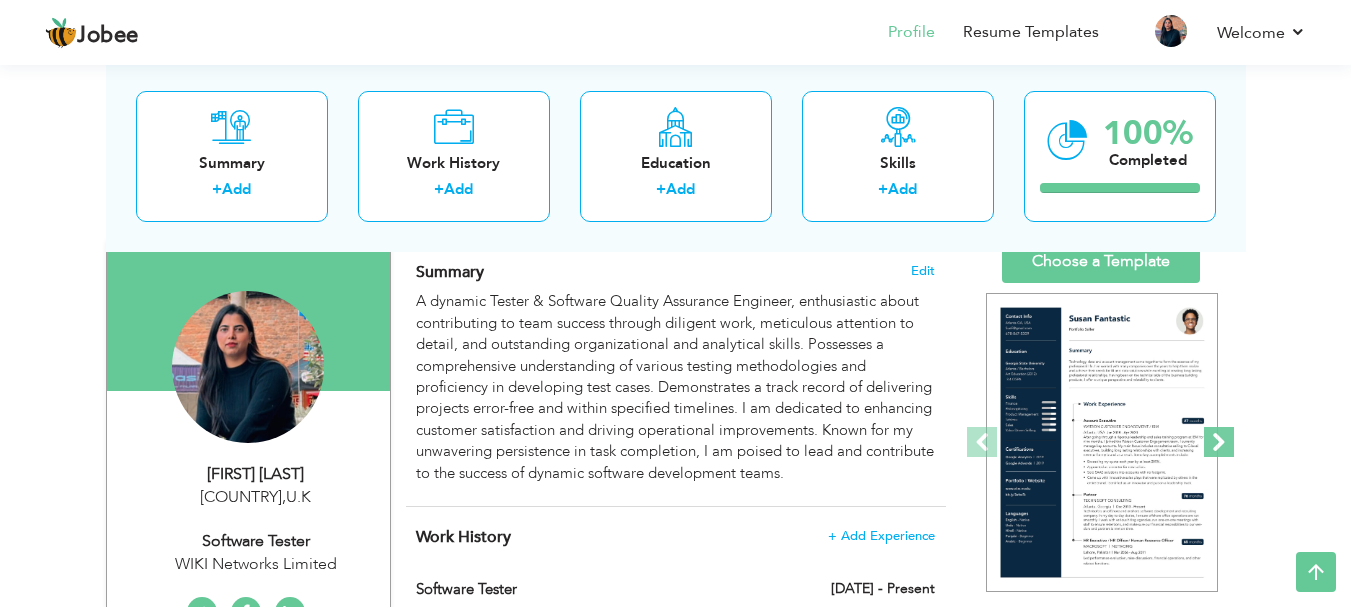 click at bounding box center (1219, 442) 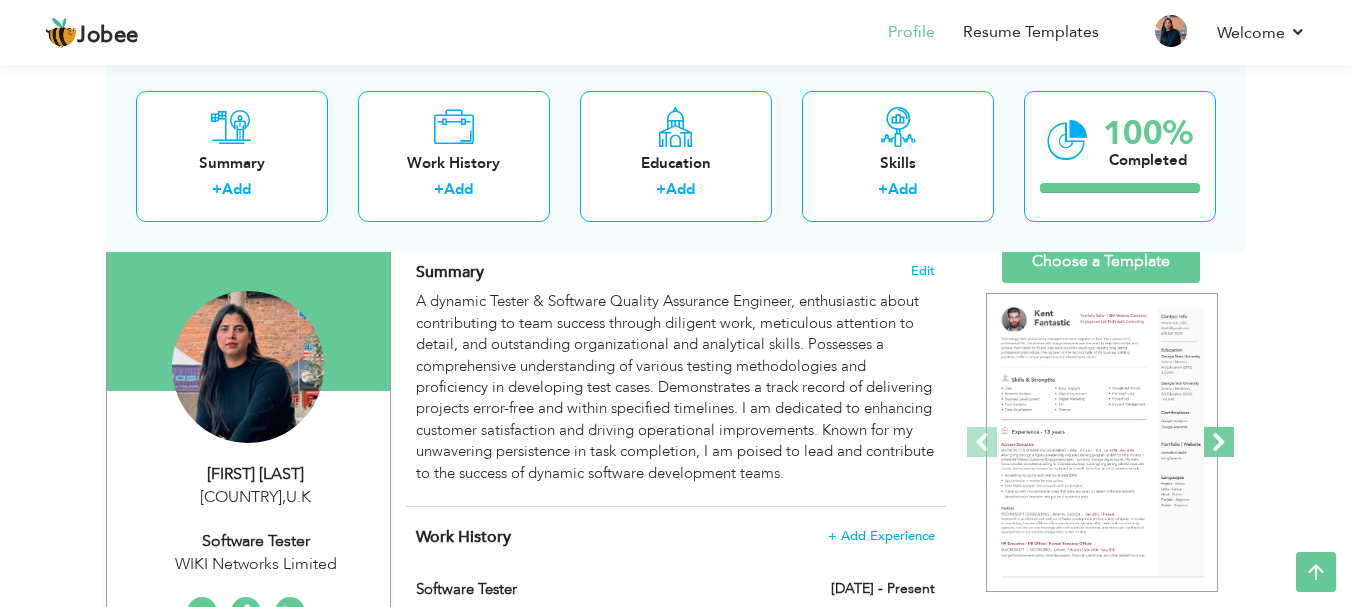 click at bounding box center (1219, 442) 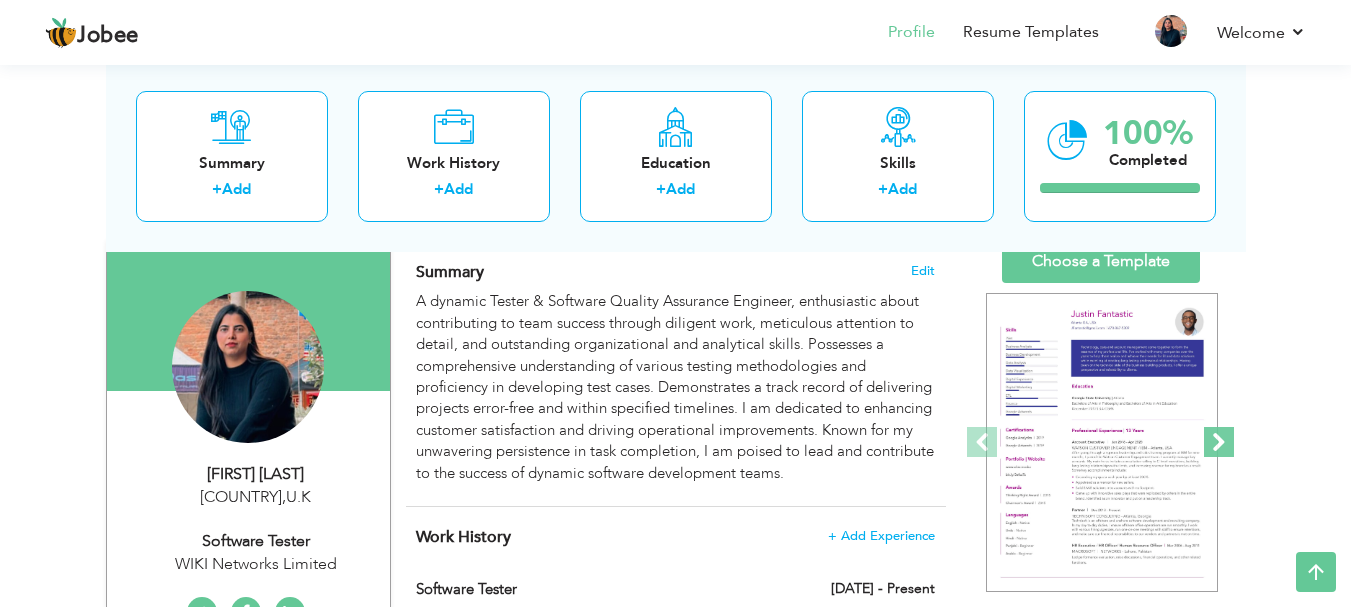 click at bounding box center [1219, 442] 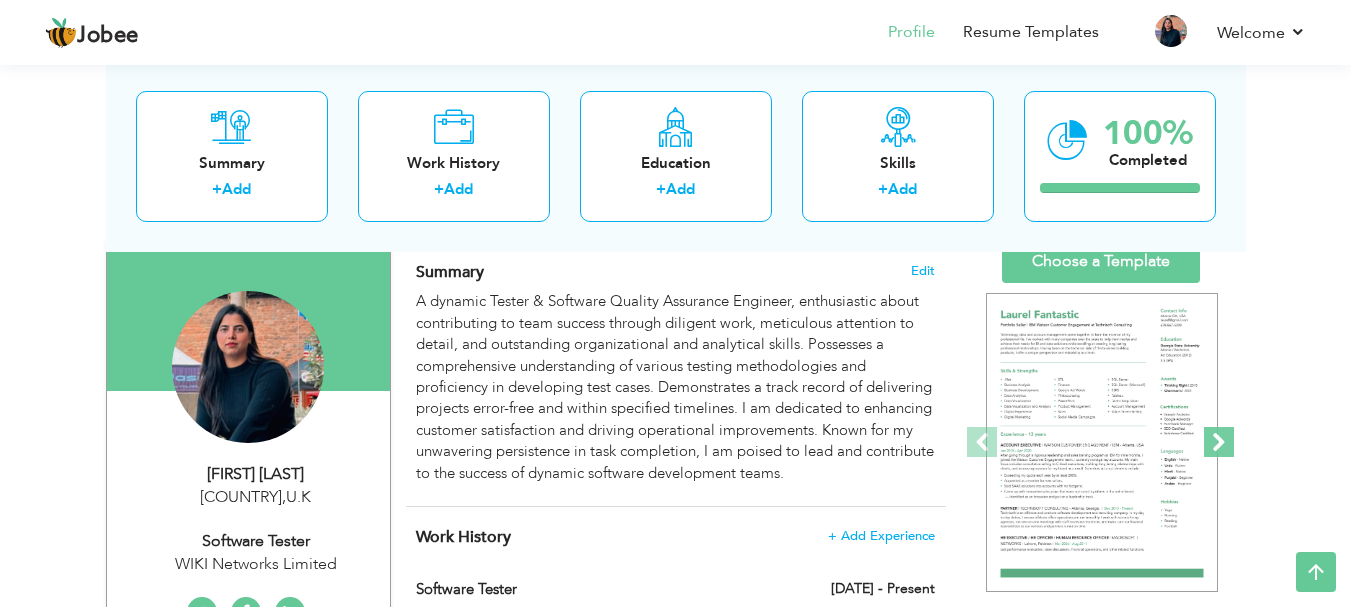 click at bounding box center (1219, 442) 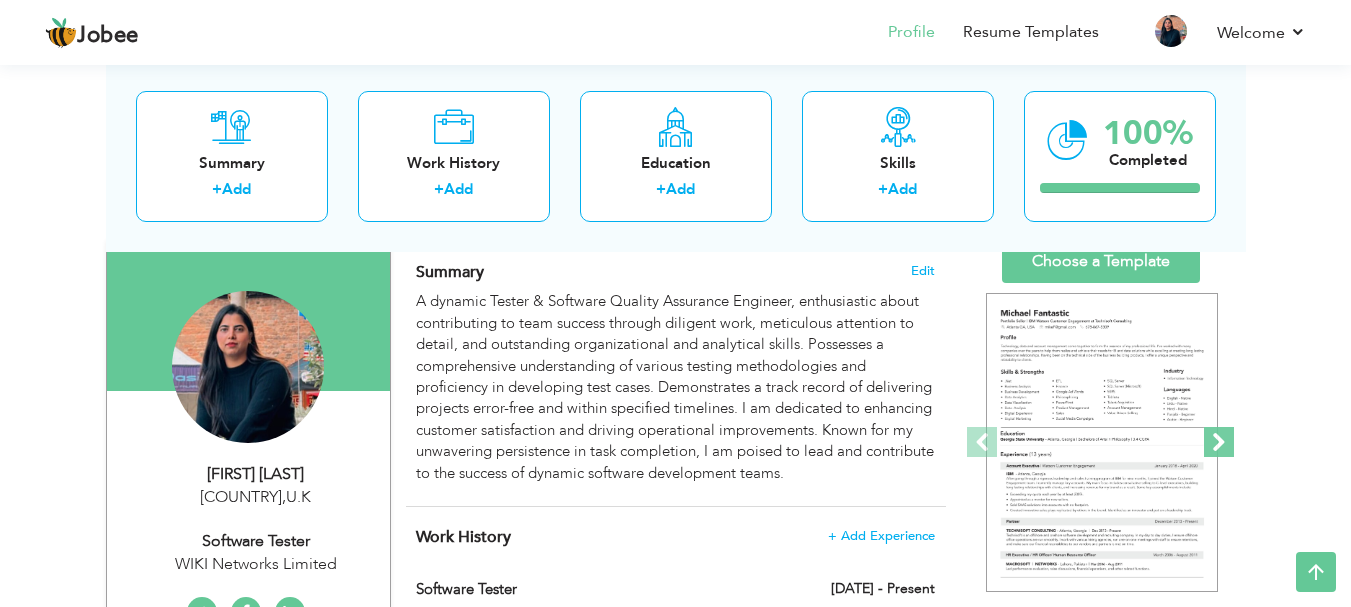 click at bounding box center [1219, 442] 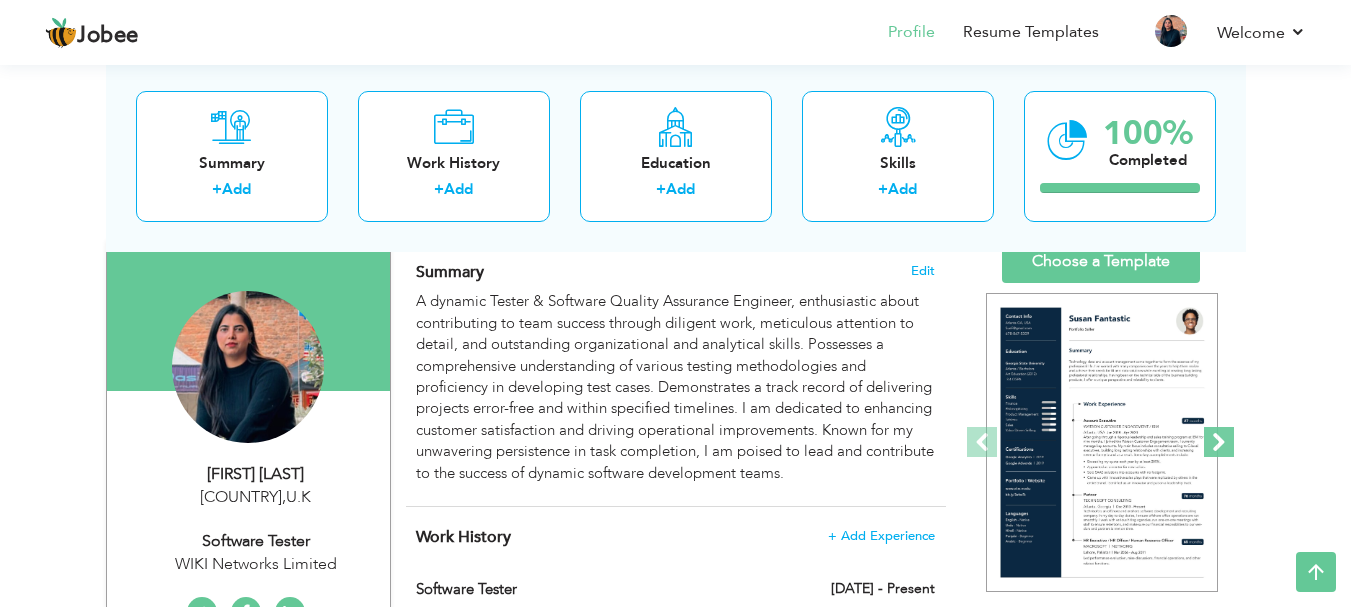 click at bounding box center (1219, 442) 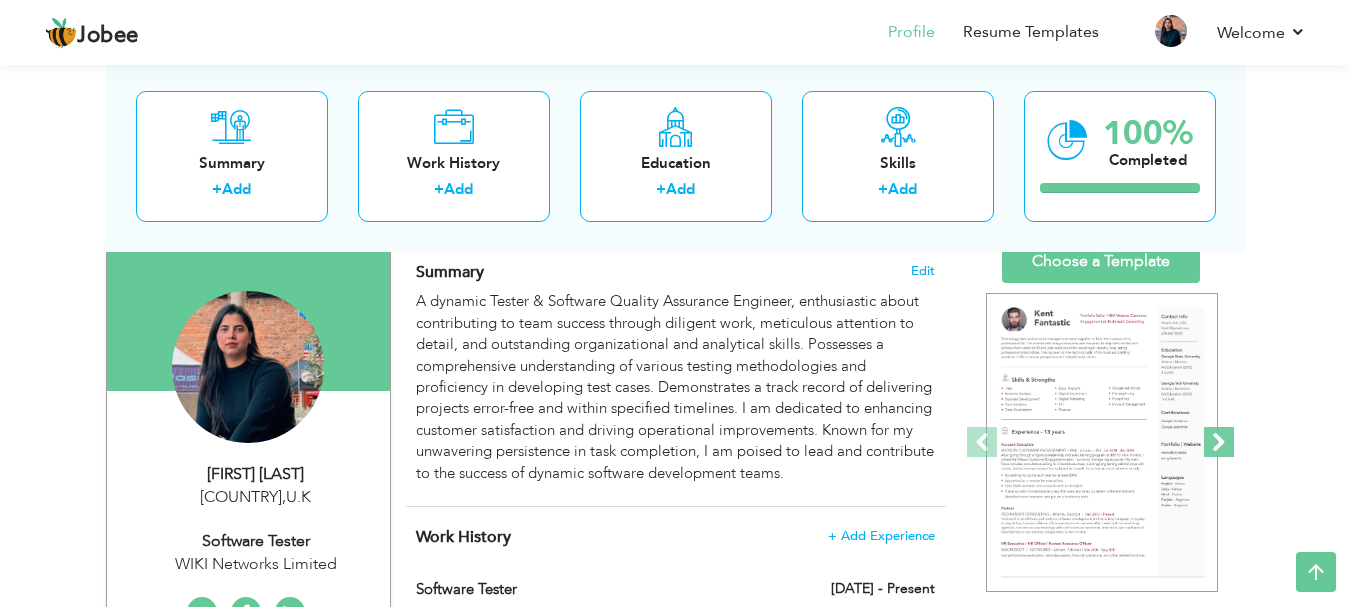 click at bounding box center [1219, 442] 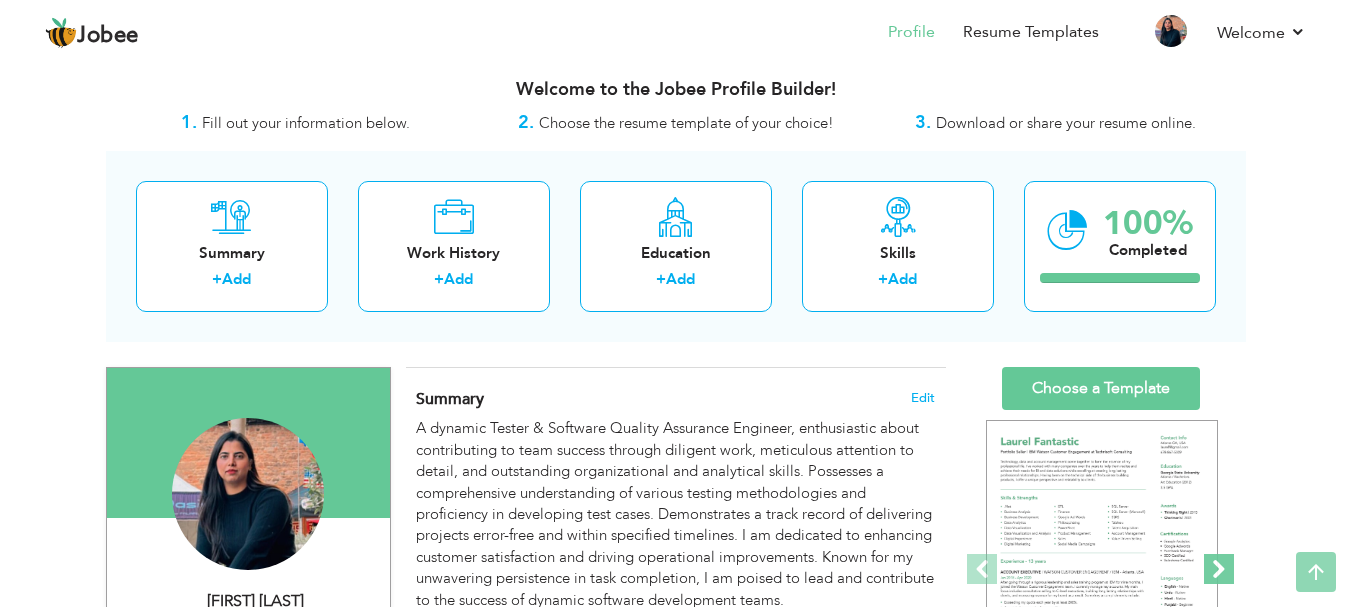 scroll, scrollTop: 0, scrollLeft: 0, axis: both 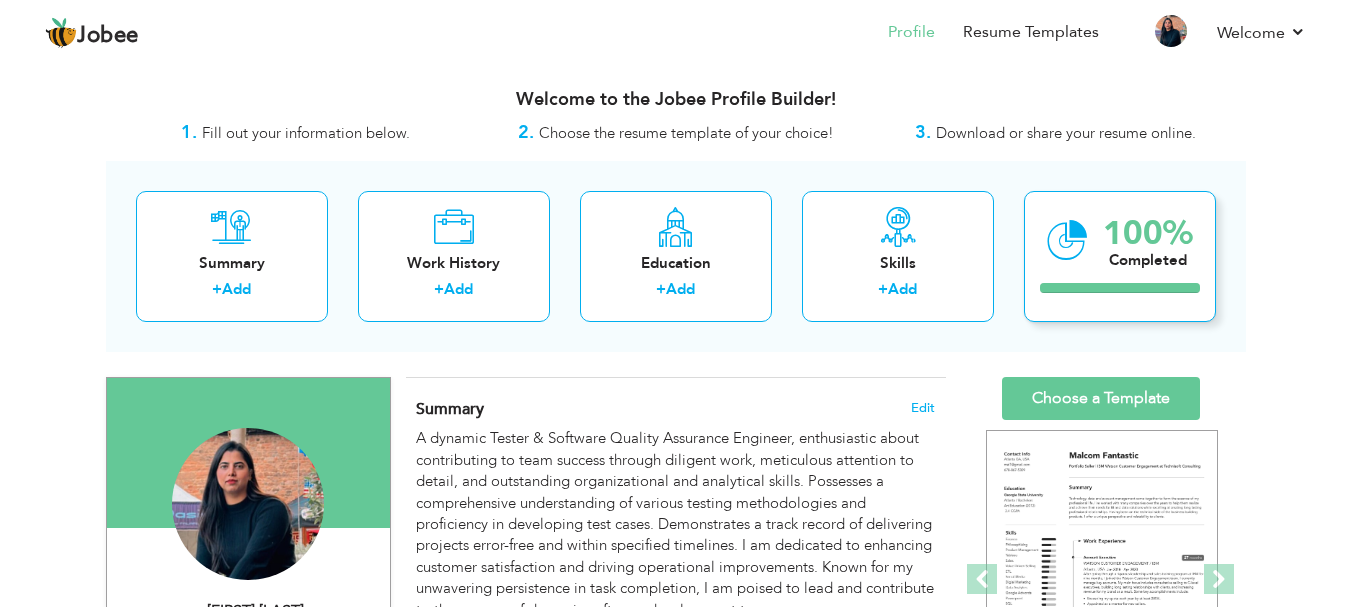 click on "100%
Completed" at bounding box center (1120, 256) 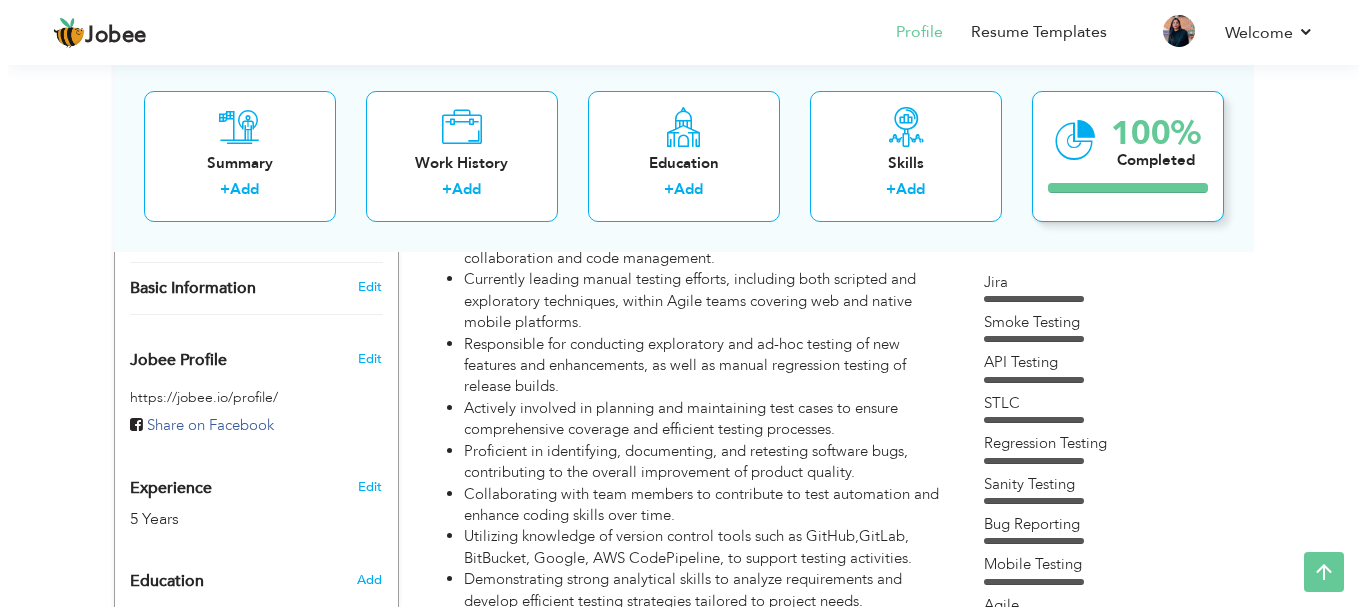 scroll, scrollTop: 543, scrollLeft: 0, axis: vertical 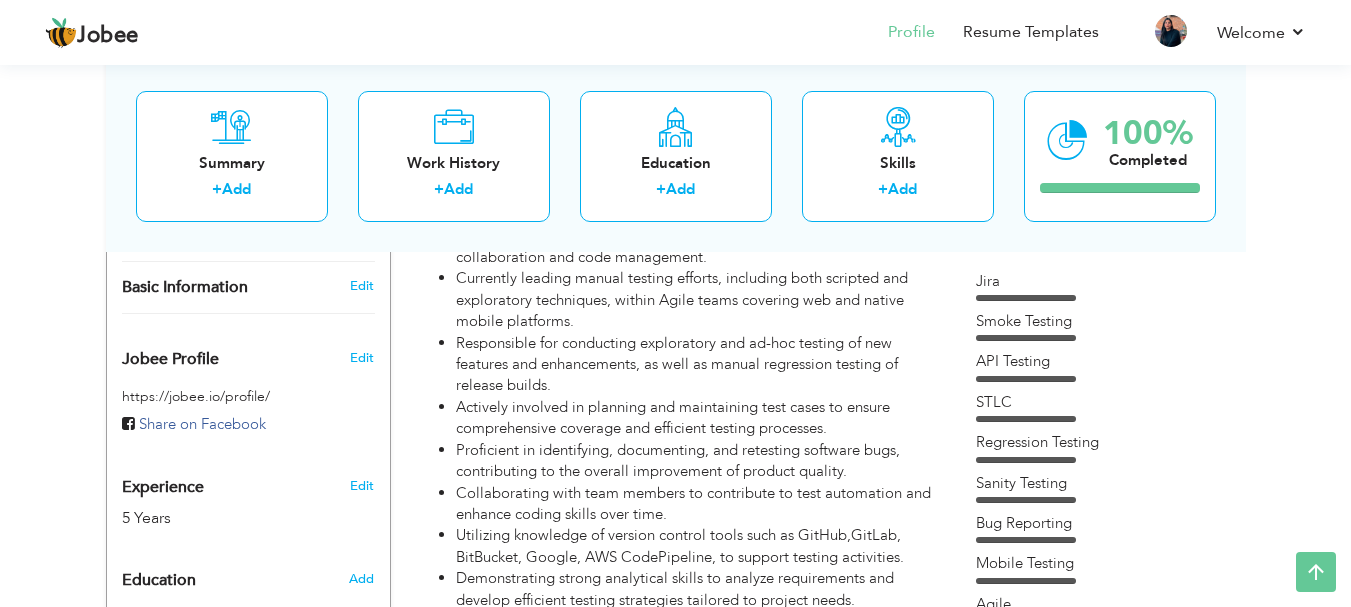 click on "Edit" at bounding box center (365, 481) 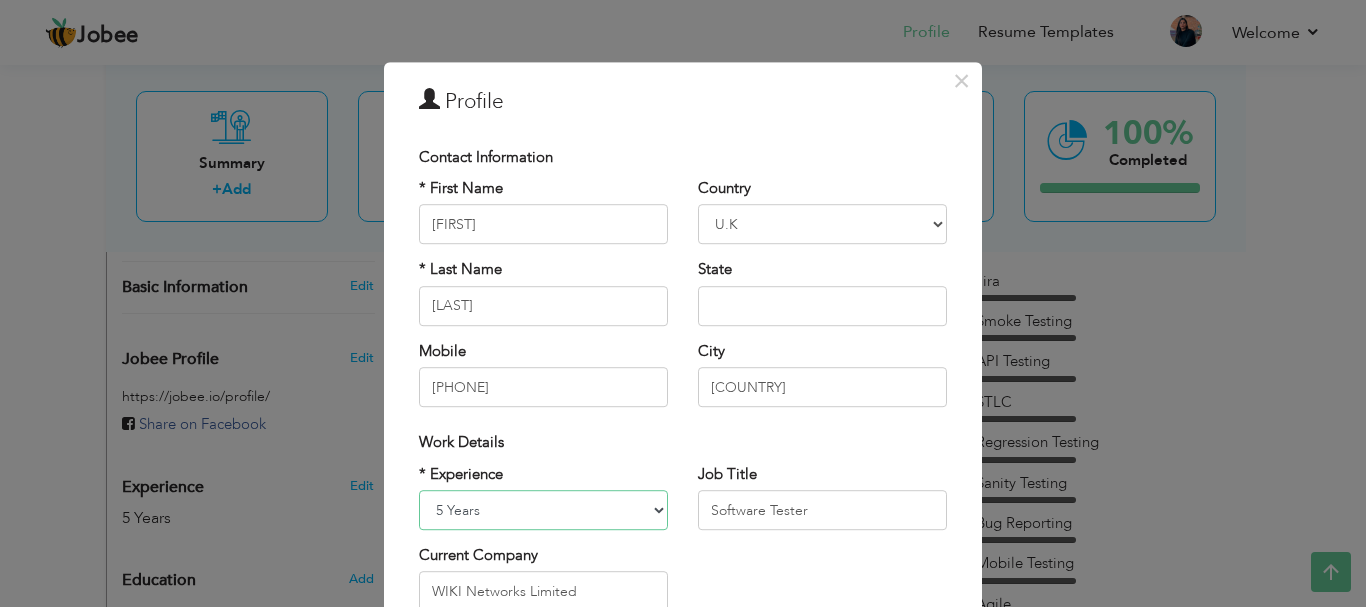 click on "Entry Level Less than 1 Year 1 Year 2 Years 3 Years 4 Years 5 Years 6 Years 7 Years 8 Years 9 Years 10 Years 11 Years 12 Years 13 Years 14 Years 15 Years 16 Years 17 Years 18 Years 19 Years 20 Years 21 Years 22 Years 23 Years 24 Years 25 Years 26 Years 27 Years 28 Years 29 Years 30 Years 31 Years 32 Years 33 Years 34 Years 35 Years More than 35 Years" at bounding box center [543, 510] 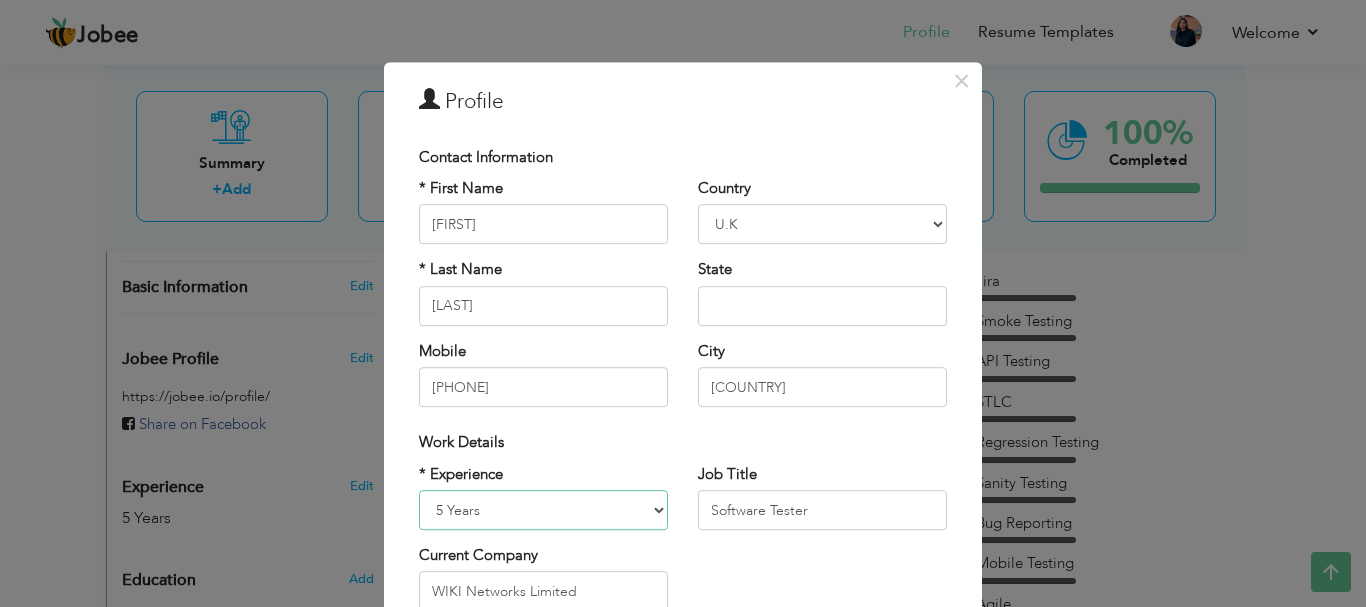 select on "number:8" 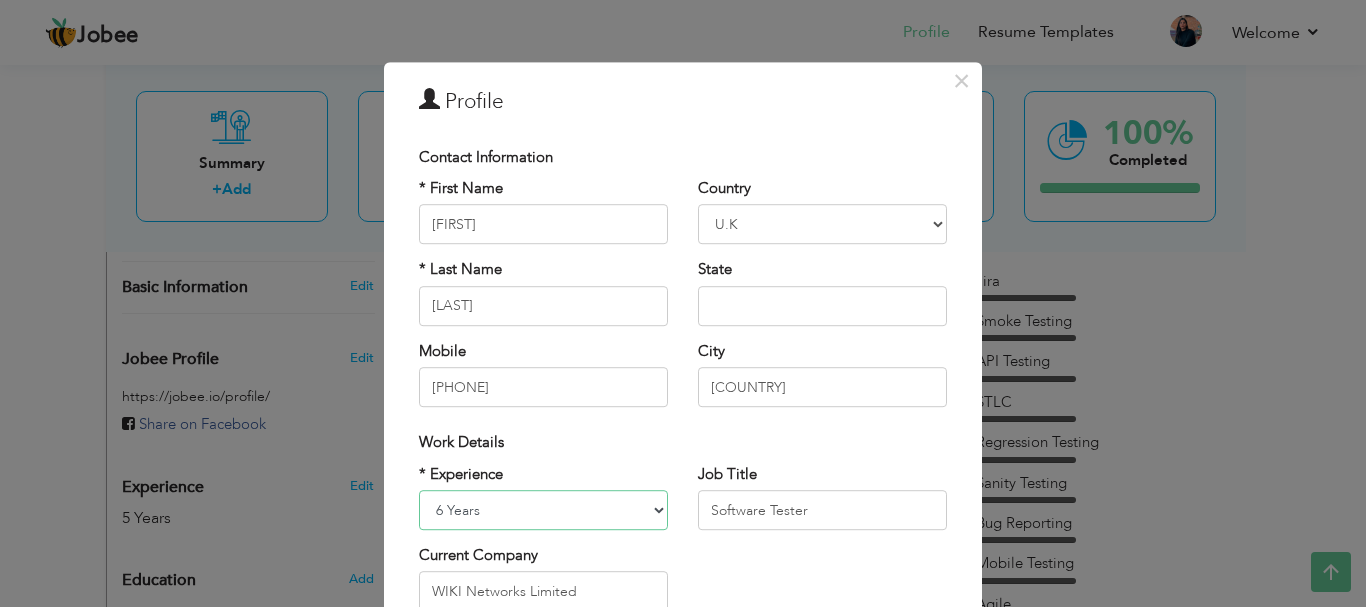 click on "Entry Level Less than 1 Year 1 Year 2 Years 3 Years 4 Years 5 Years 6 Years 7 Years 8 Years 9 Years 10 Years 11 Years 12 Years 13 Years 14 Years 15 Years 16 Years 17 Years 18 Years 19 Years 20 Years 21 Years 22 Years 23 Years 24 Years 25 Years 26 Years 27 Years 28 Years 29 Years 30 Years 31 Years 32 Years 33 Years 34 Years 35 Years More than 35 Years" at bounding box center [543, 510] 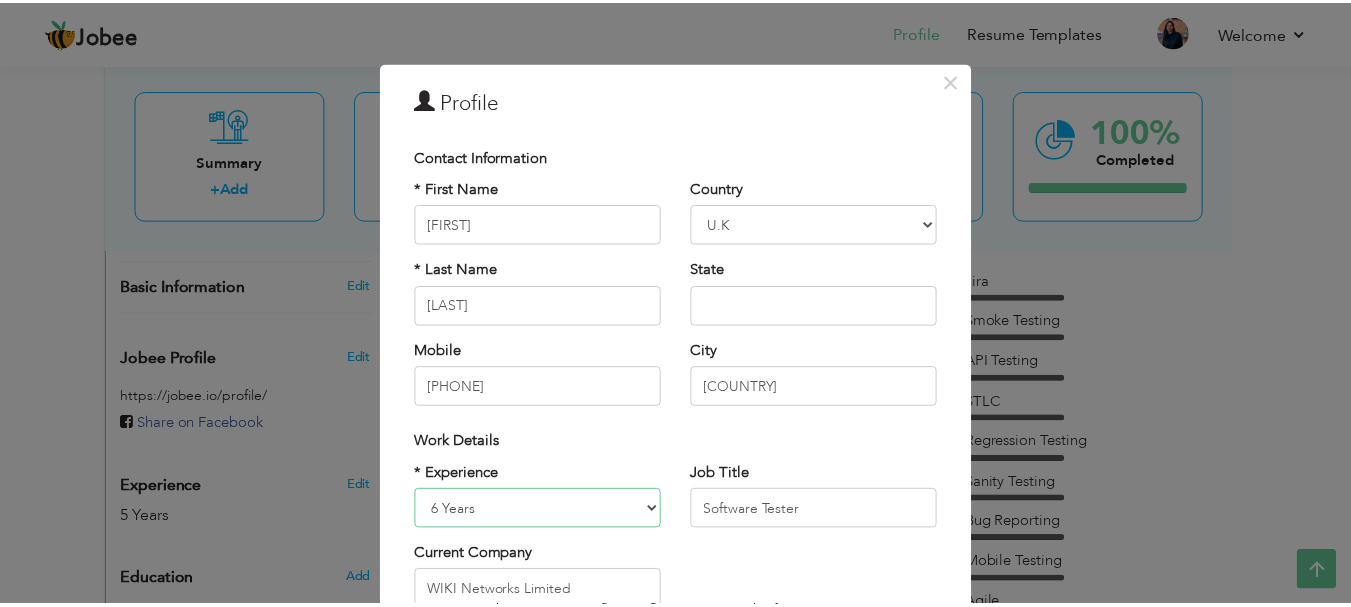 scroll, scrollTop: 292, scrollLeft: 0, axis: vertical 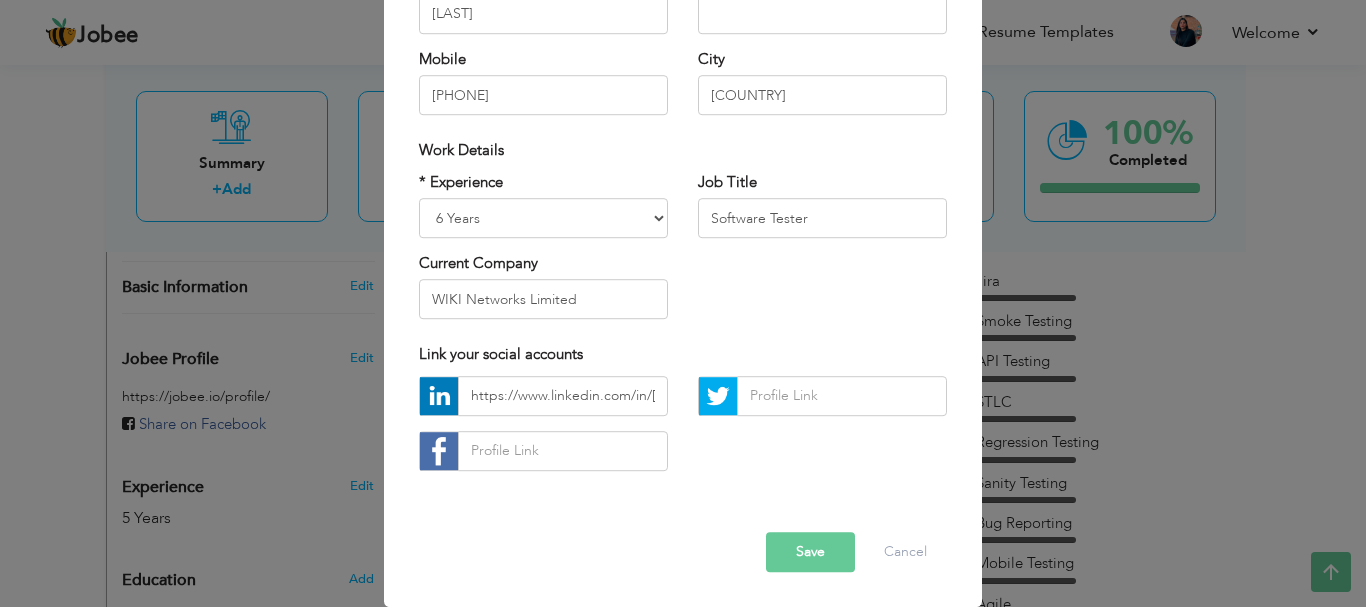 click on "Save" at bounding box center [810, 552] 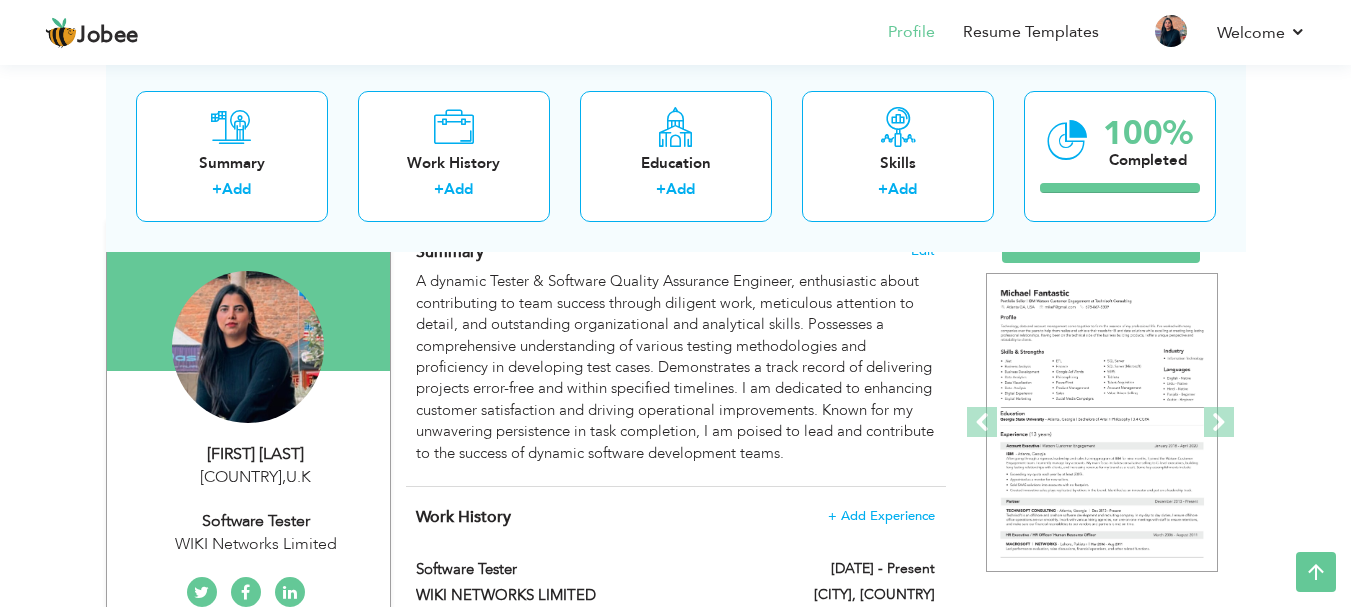 scroll, scrollTop: 156, scrollLeft: 0, axis: vertical 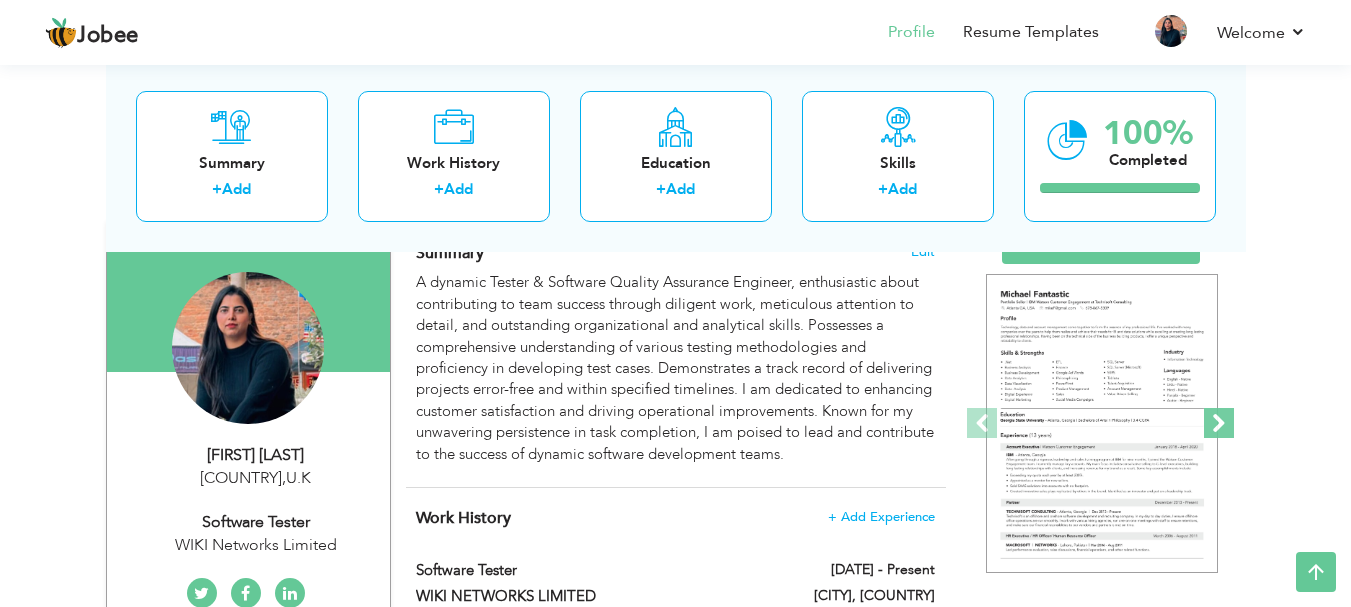 click at bounding box center [1219, 423] 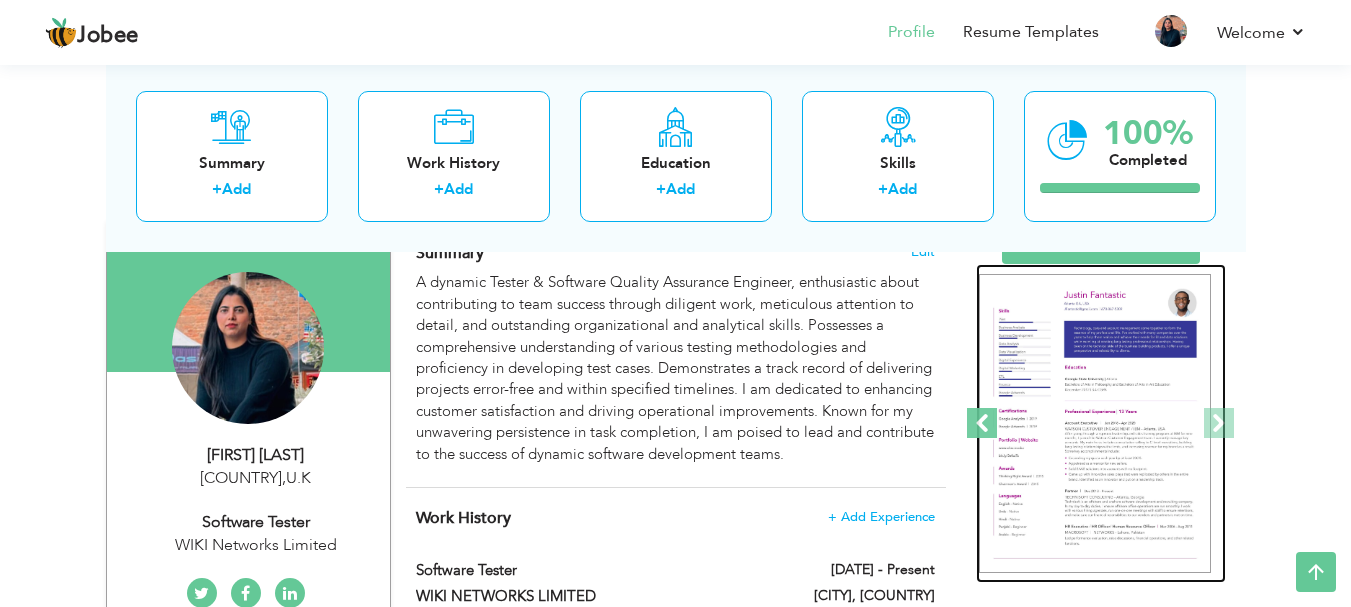 click on "‹ › Previous Next" at bounding box center [1101, 424] 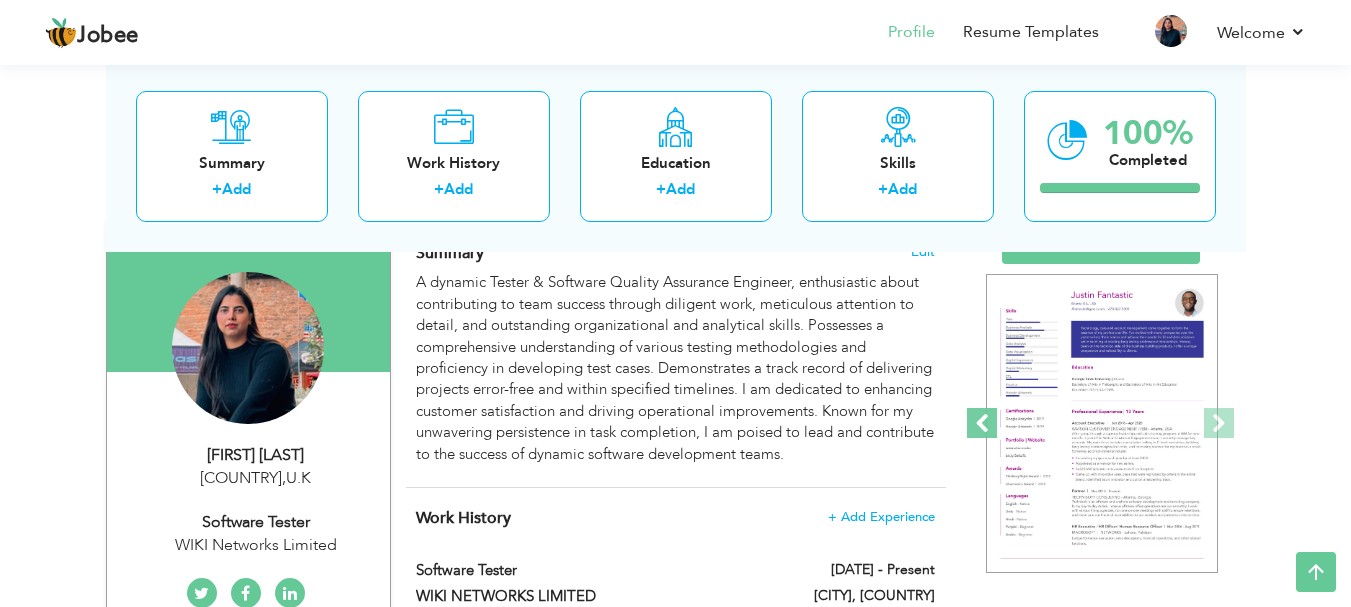 click at bounding box center (982, 423) 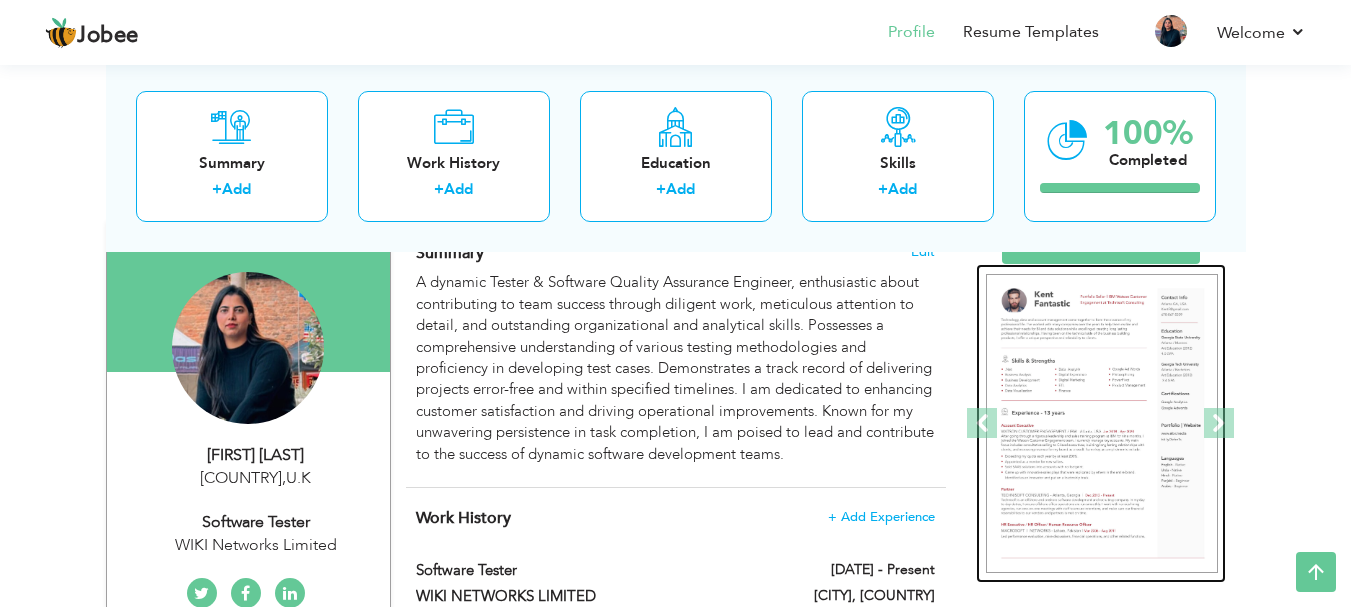 click at bounding box center (1102, 424) 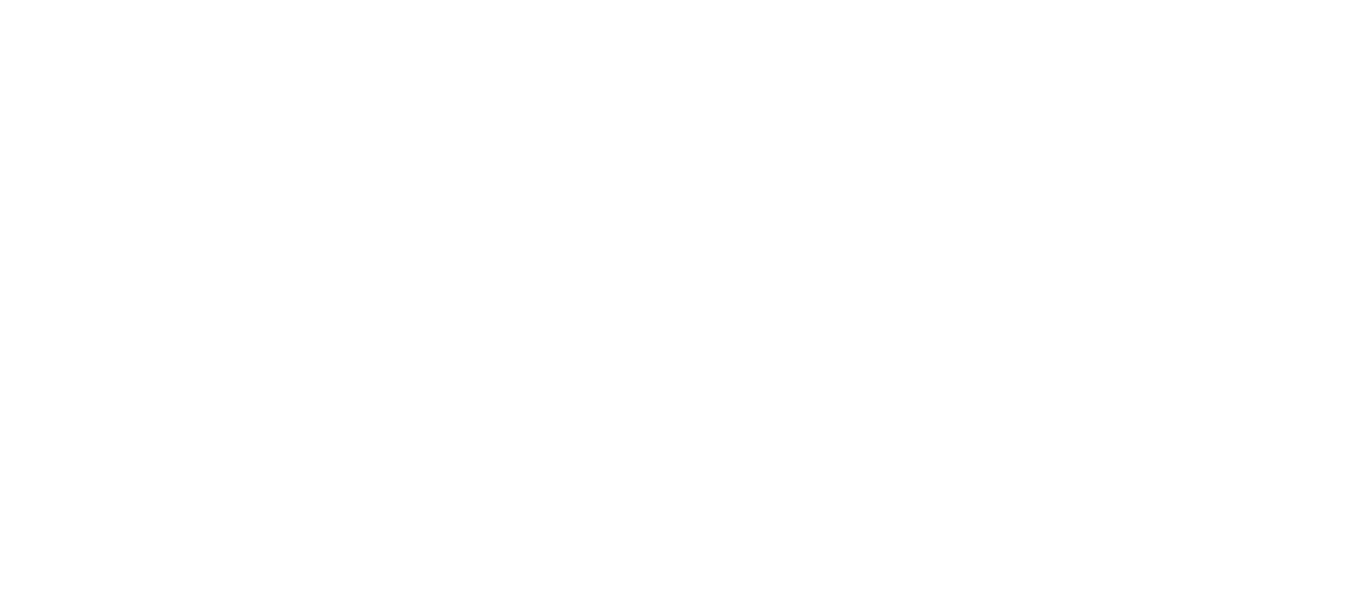 scroll, scrollTop: 0, scrollLeft: 0, axis: both 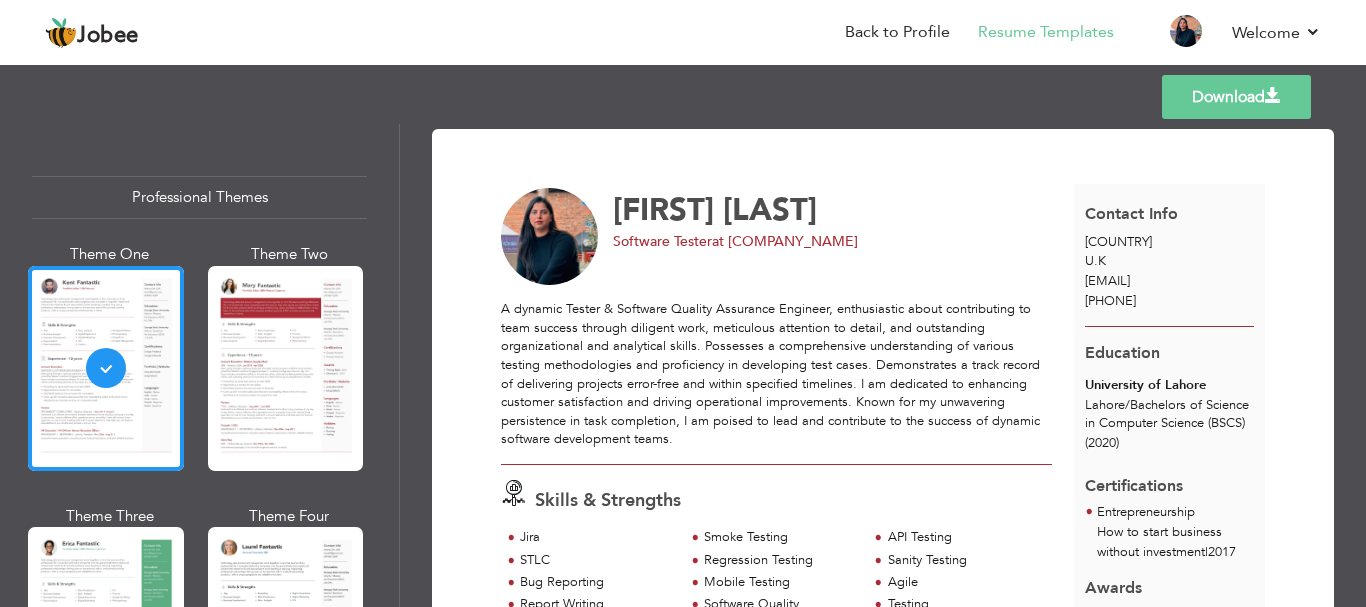 click on "Download" at bounding box center [1236, 97] 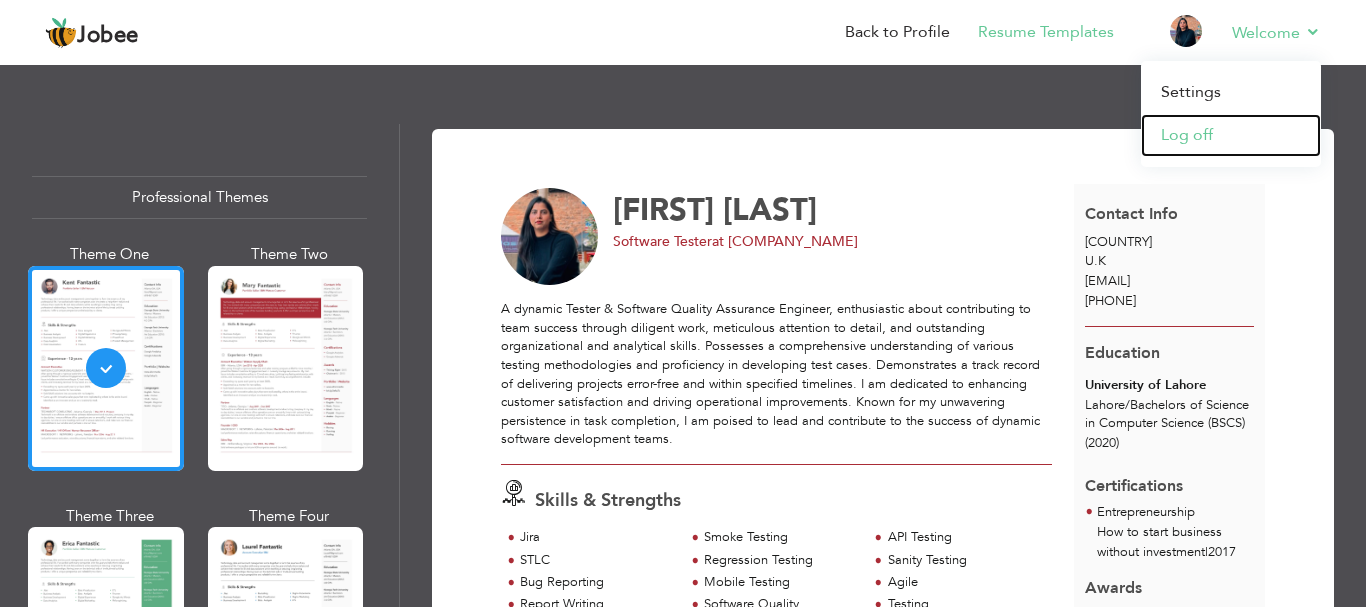click on "Log off" at bounding box center (1231, 135) 